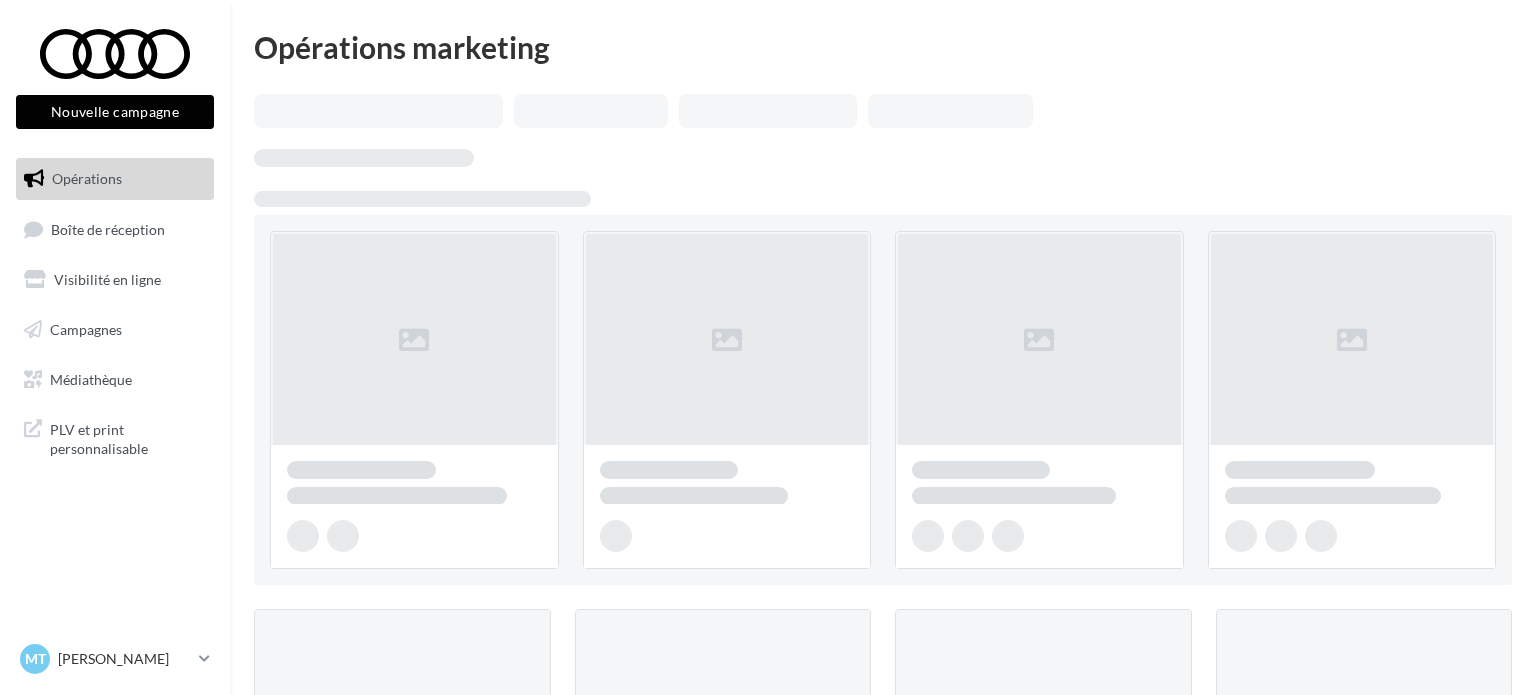 scroll, scrollTop: 0, scrollLeft: 0, axis: both 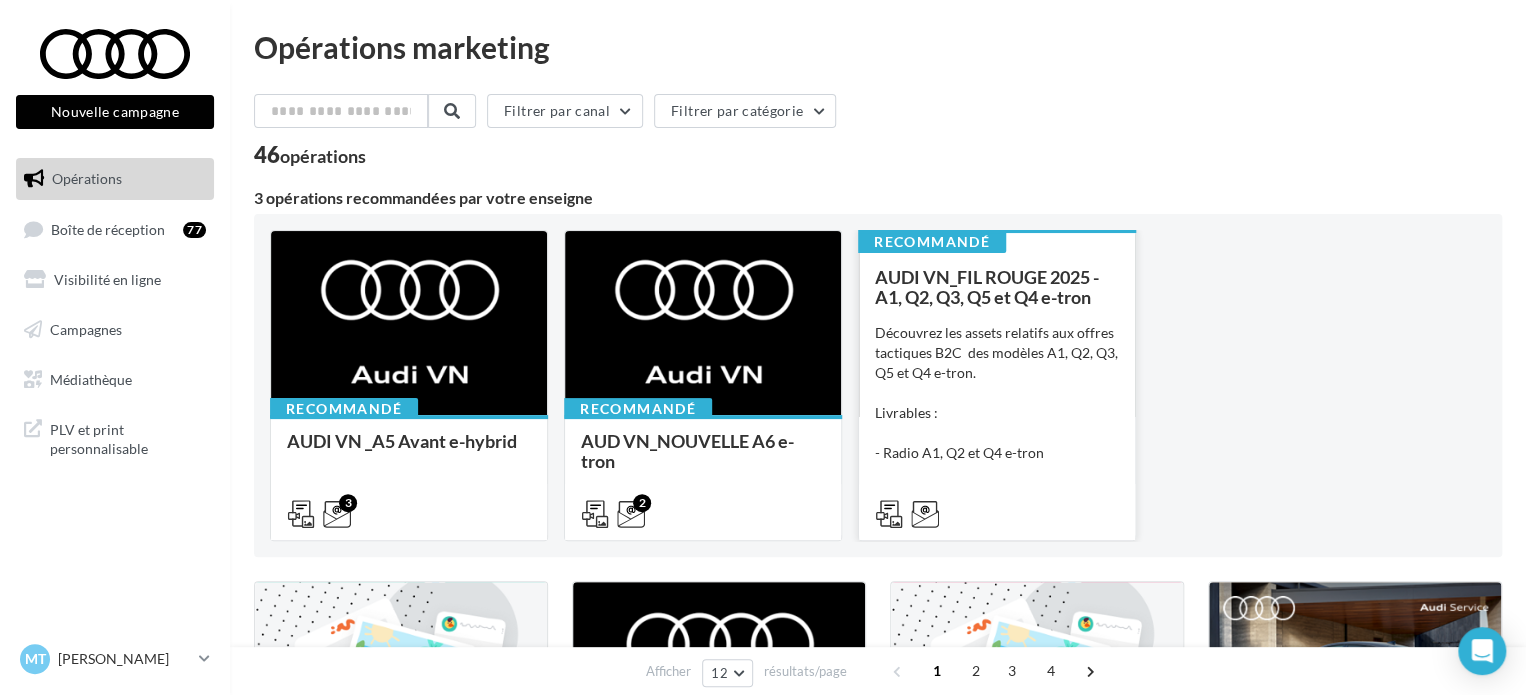 click on "Découvrez les assets relatifs aux offres tactiques B2C  des modèles A1, Q2, Q3, Q5 et Q4 e-tron.
Livrables :
- Radio A1, Q2 et Q4 e-tron
- Réseaux sociaux : A1,Q2, Q3, Q4 e-tro..." at bounding box center [997, 423] 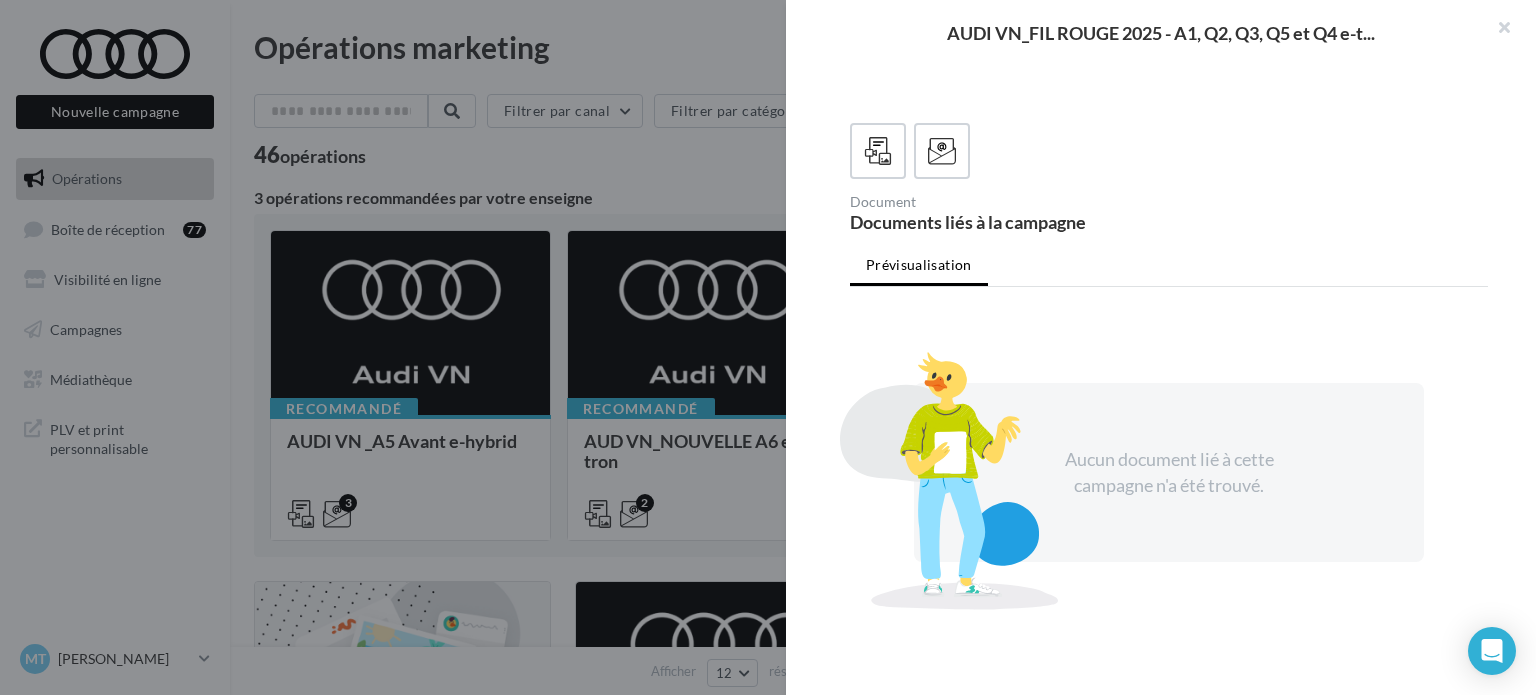 scroll, scrollTop: 504, scrollLeft: 0, axis: vertical 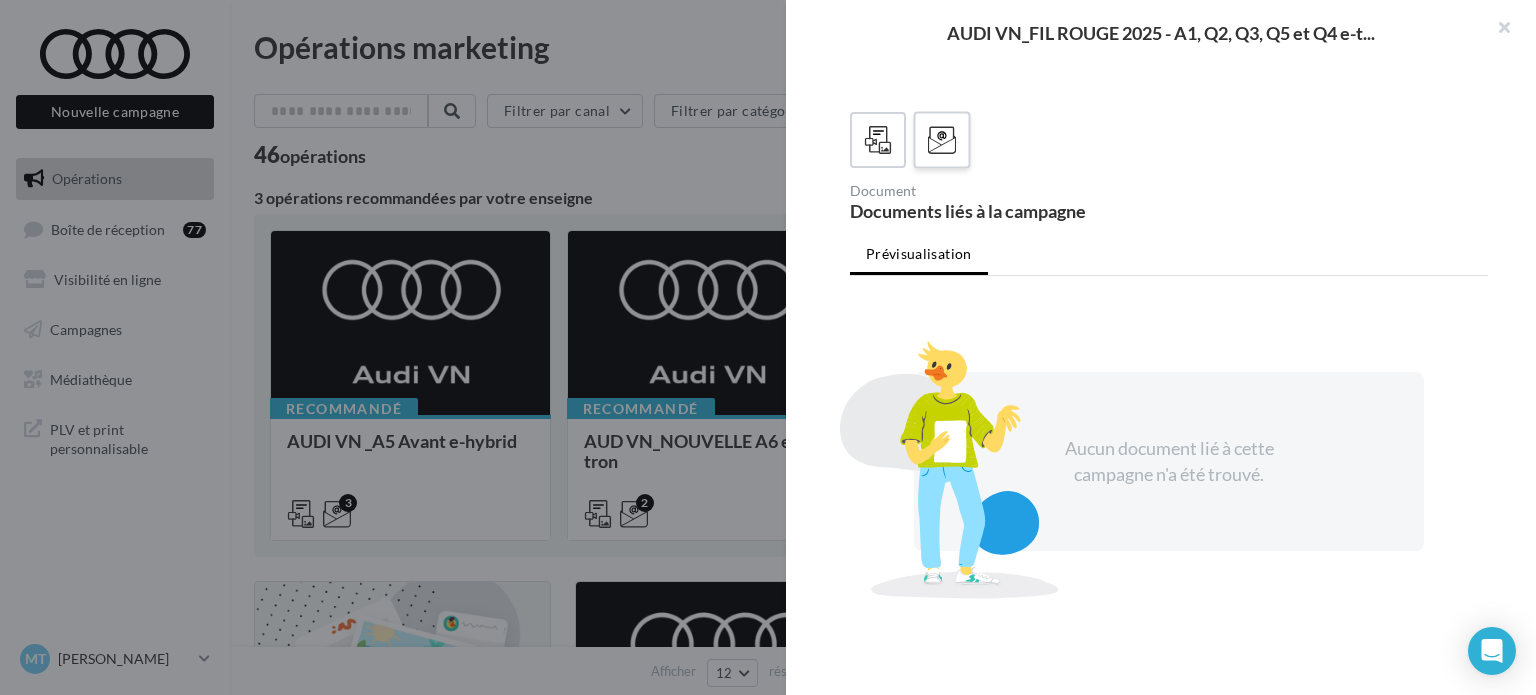 click at bounding box center [942, 140] 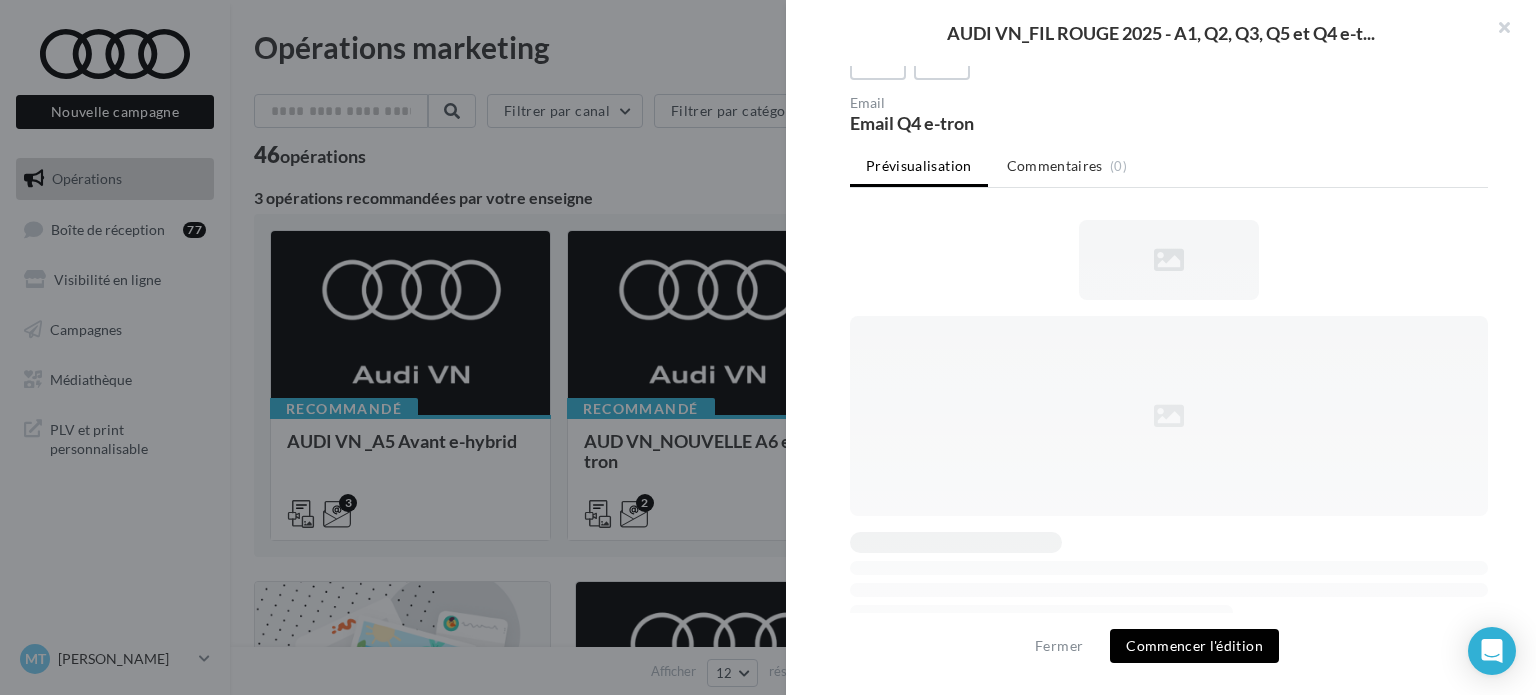 scroll, scrollTop: 0, scrollLeft: 0, axis: both 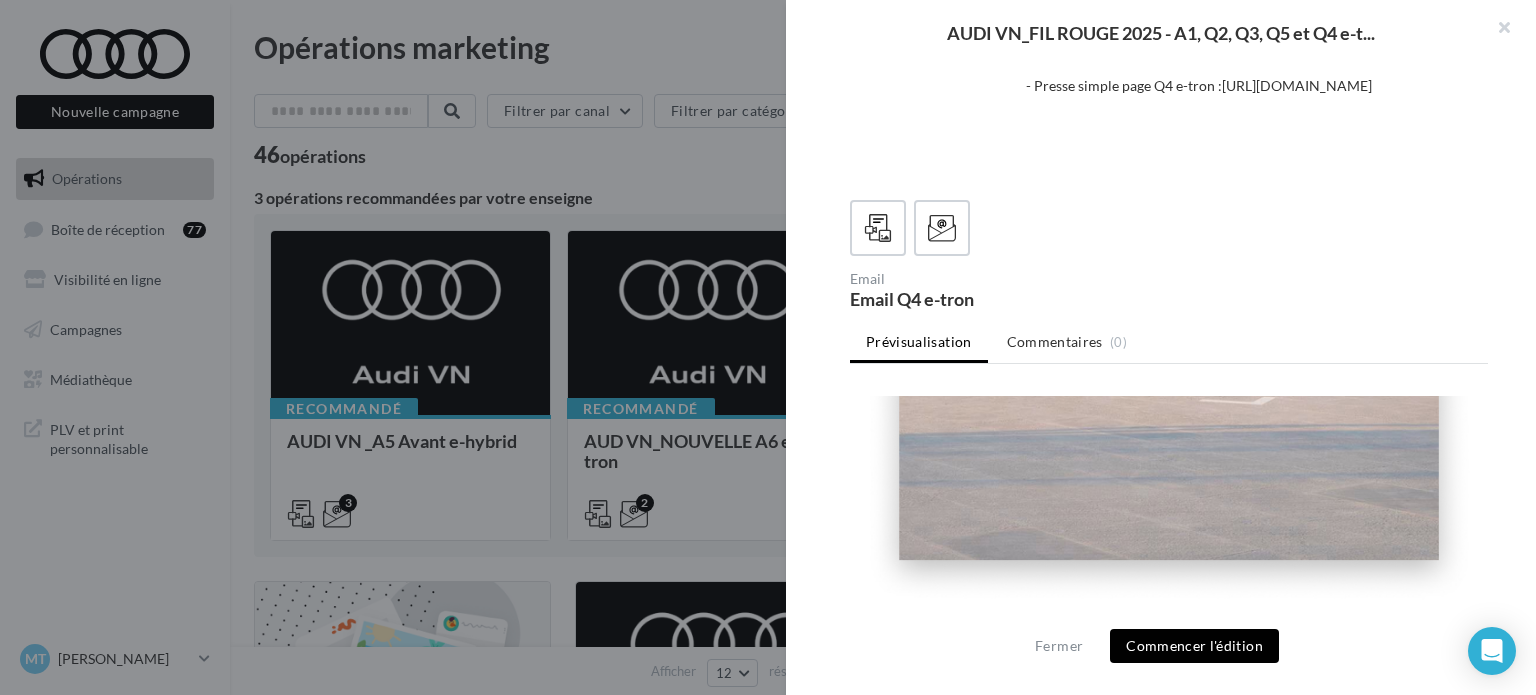 click at bounding box center (1169, 180) 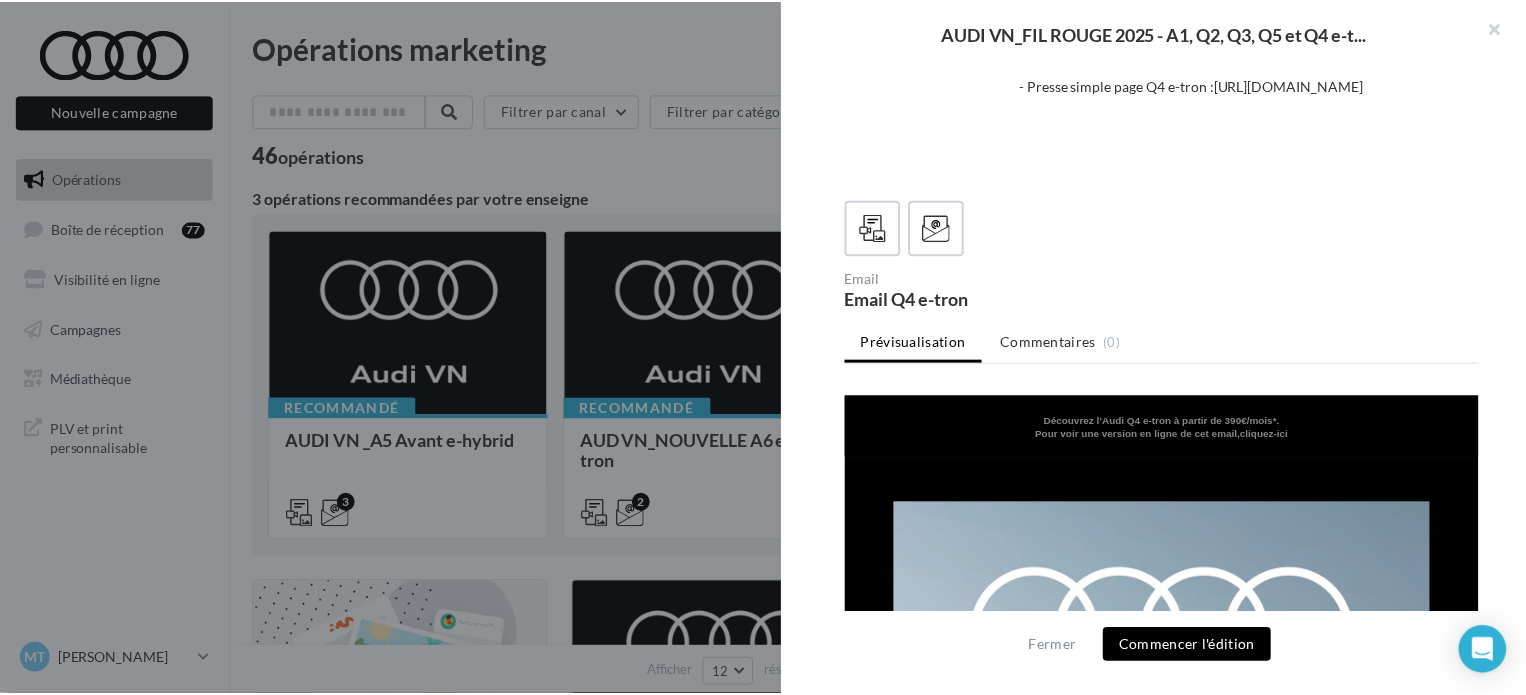 scroll, scrollTop: 0, scrollLeft: 0, axis: both 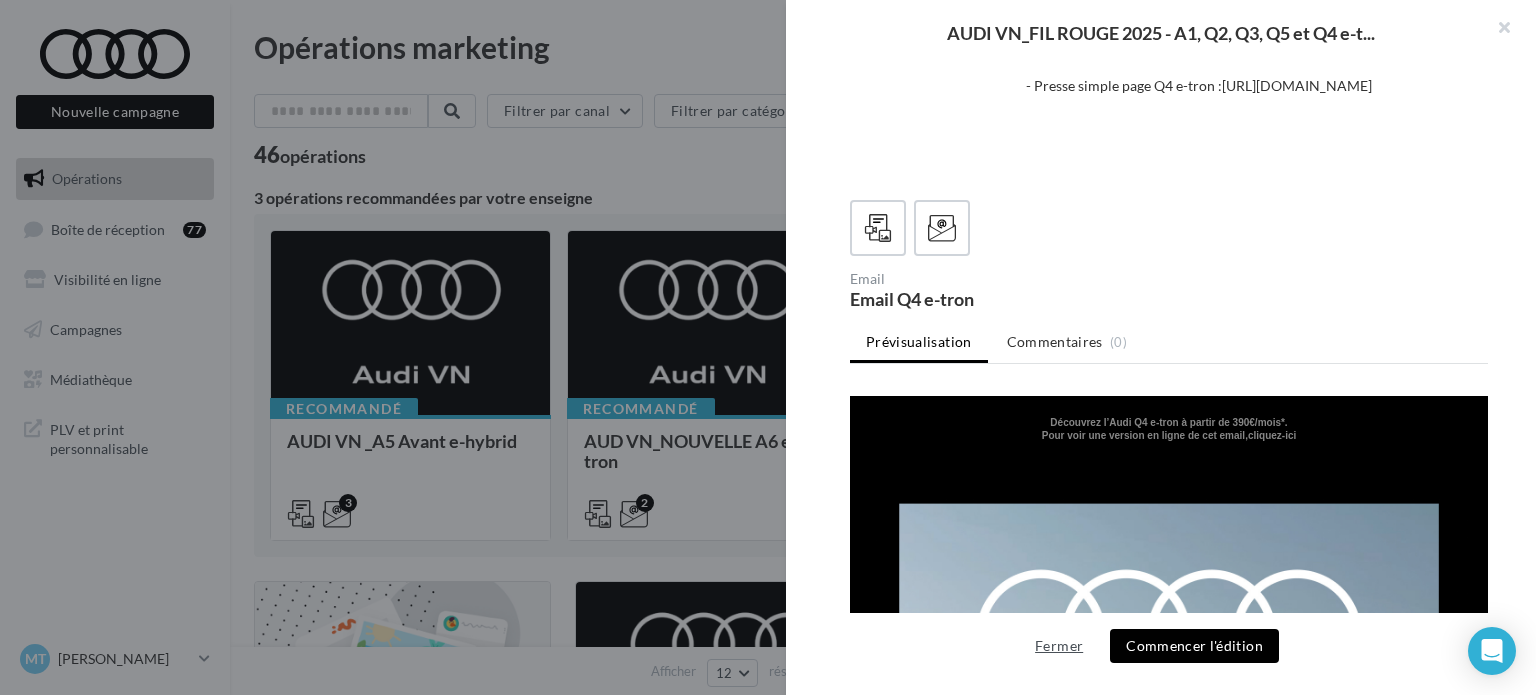 click on "Fermer" at bounding box center [1059, 646] 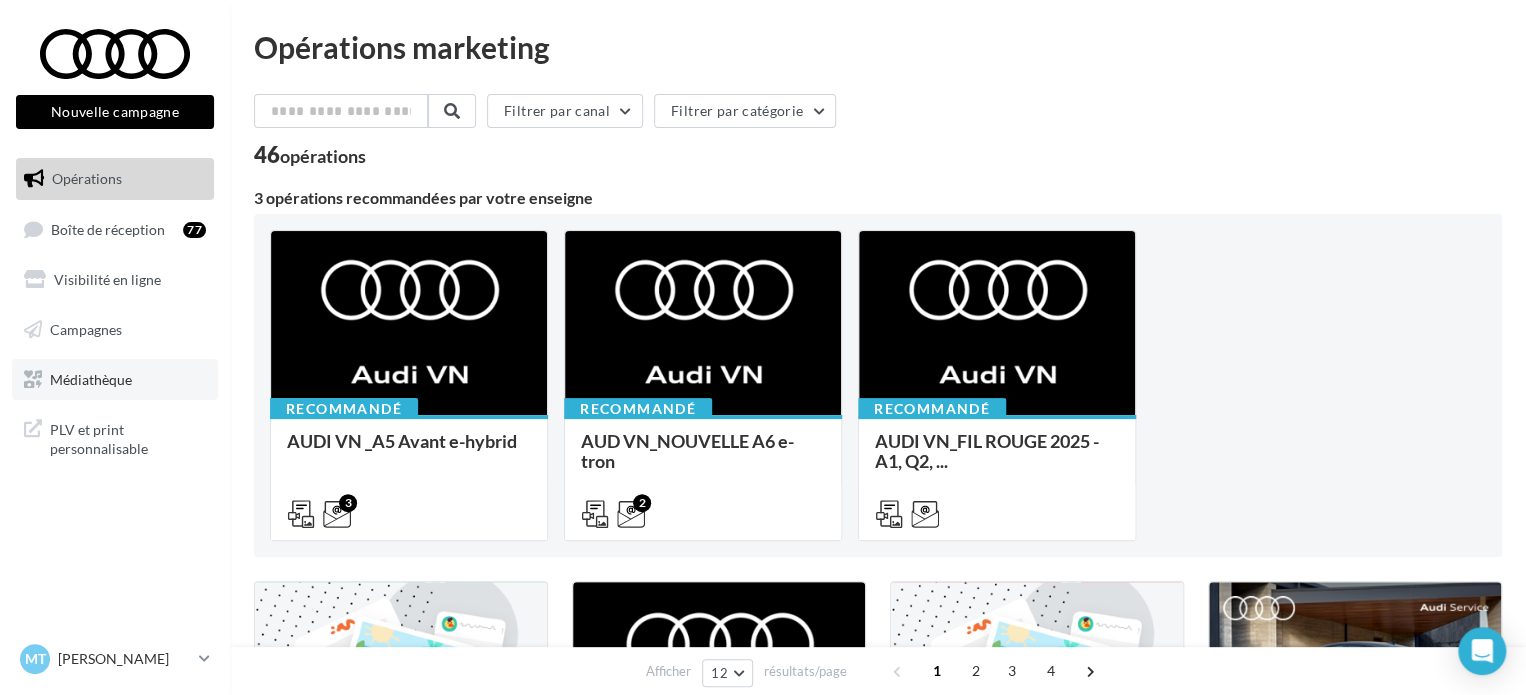 click on "Médiathèque" at bounding box center [115, 380] 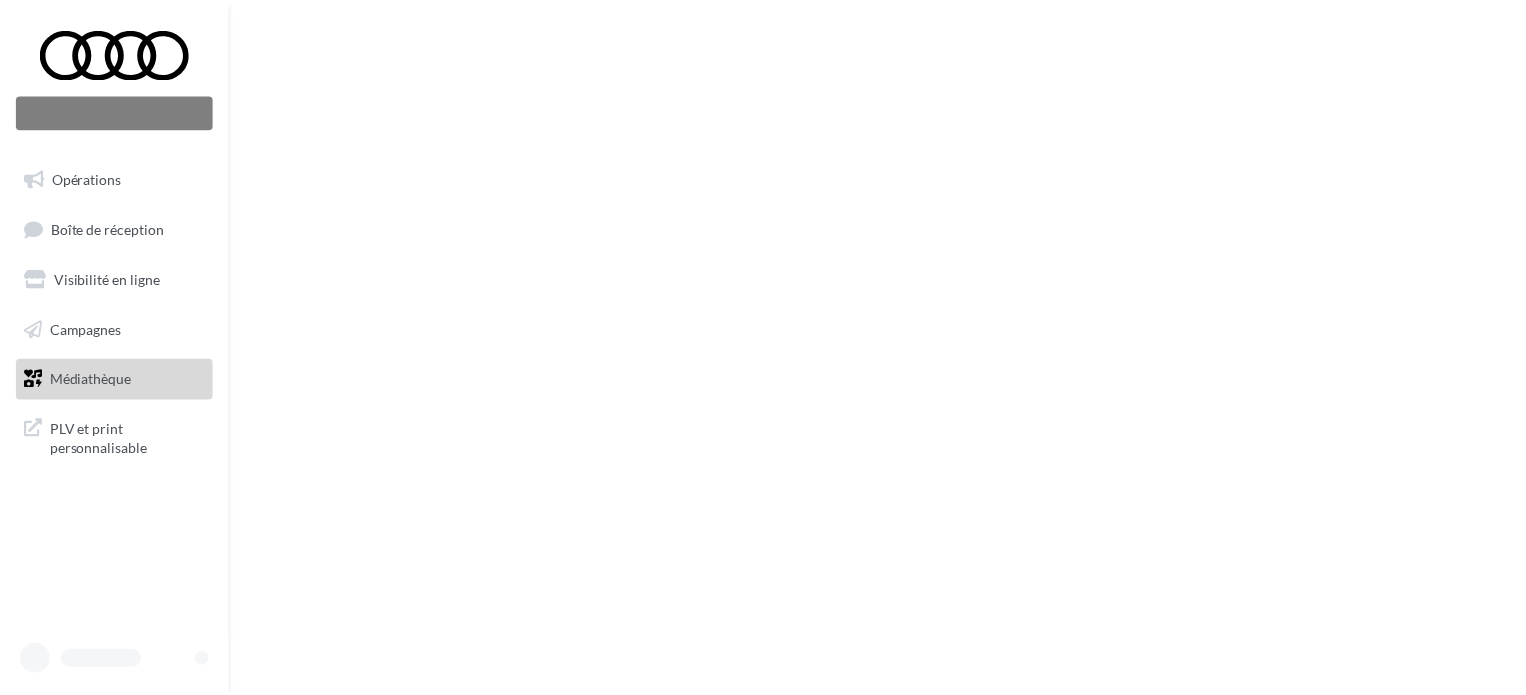 scroll, scrollTop: 0, scrollLeft: 0, axis: both 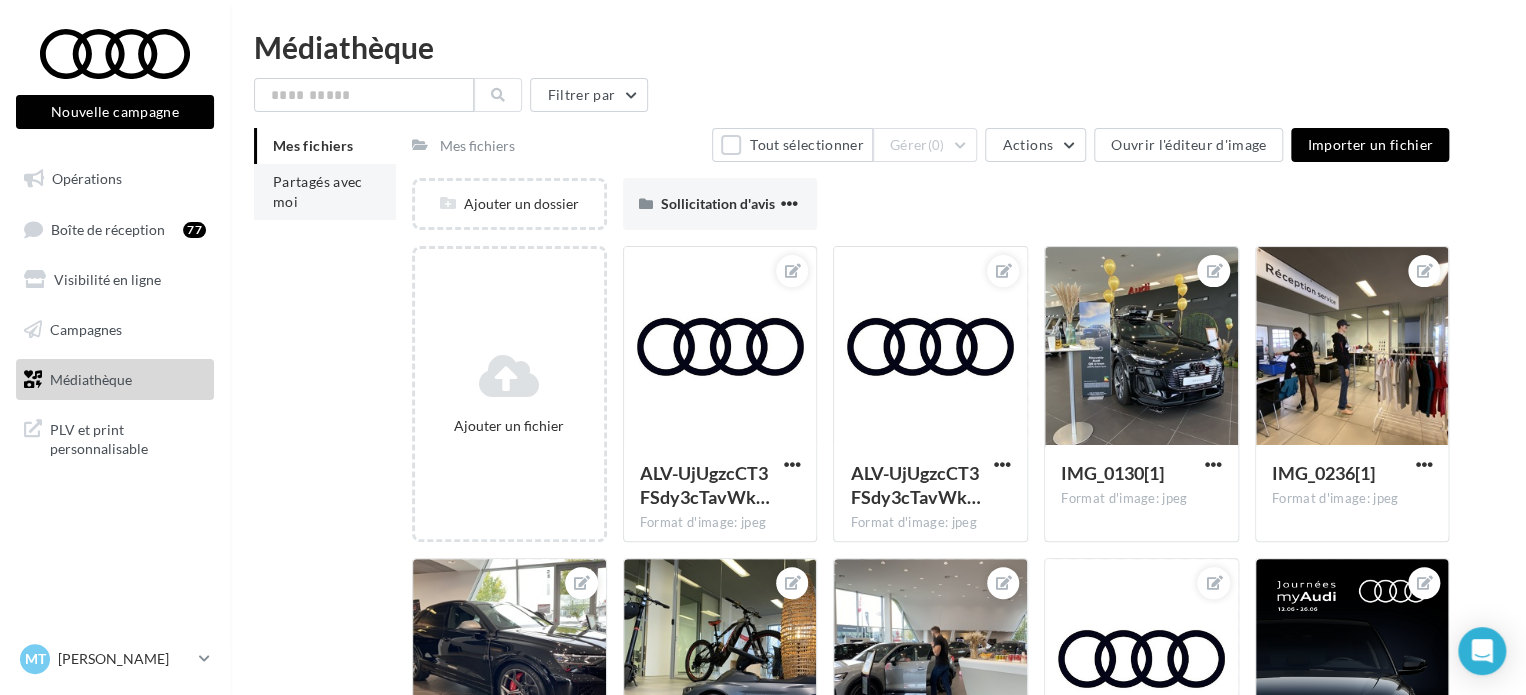 click on "Partagés avec moi" at bounding box center (325, 192) 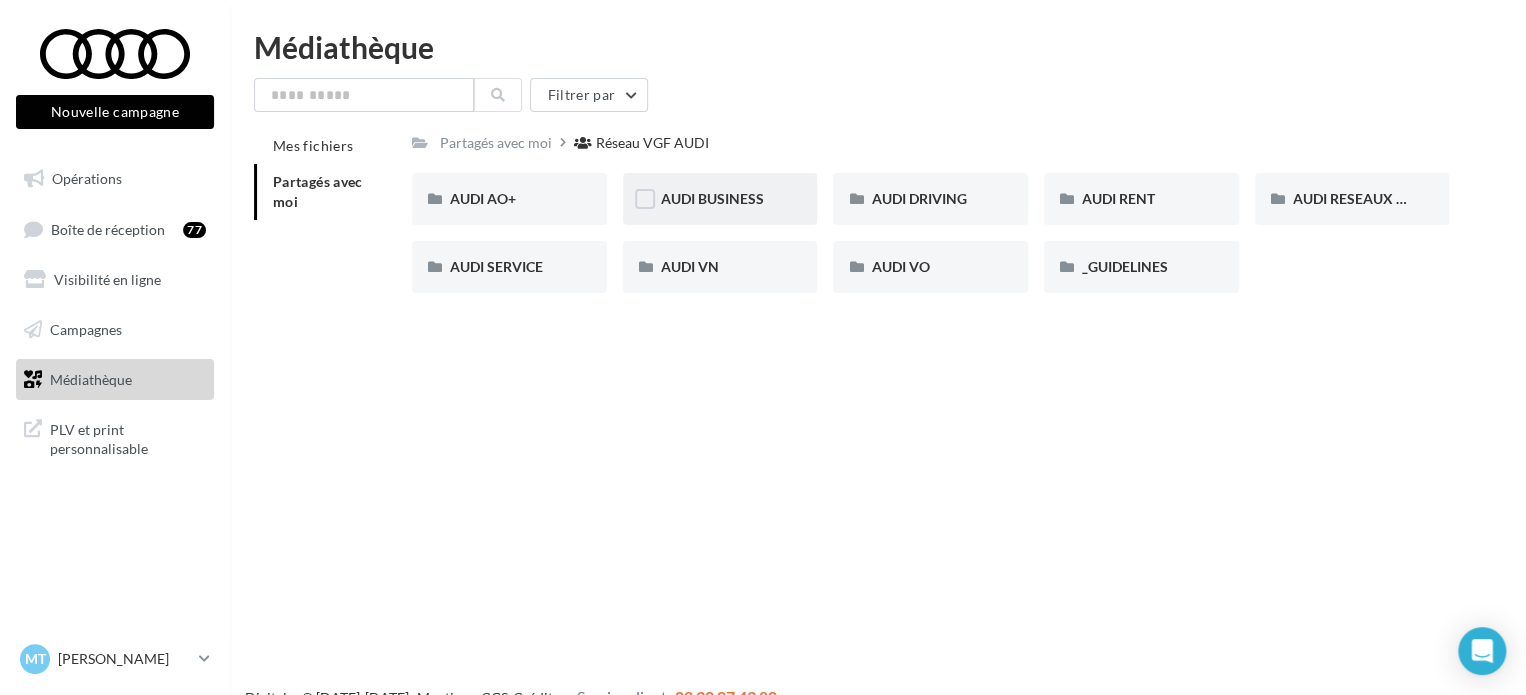 click on "AUDI BUSINESS" at bounding box center (720, 199) 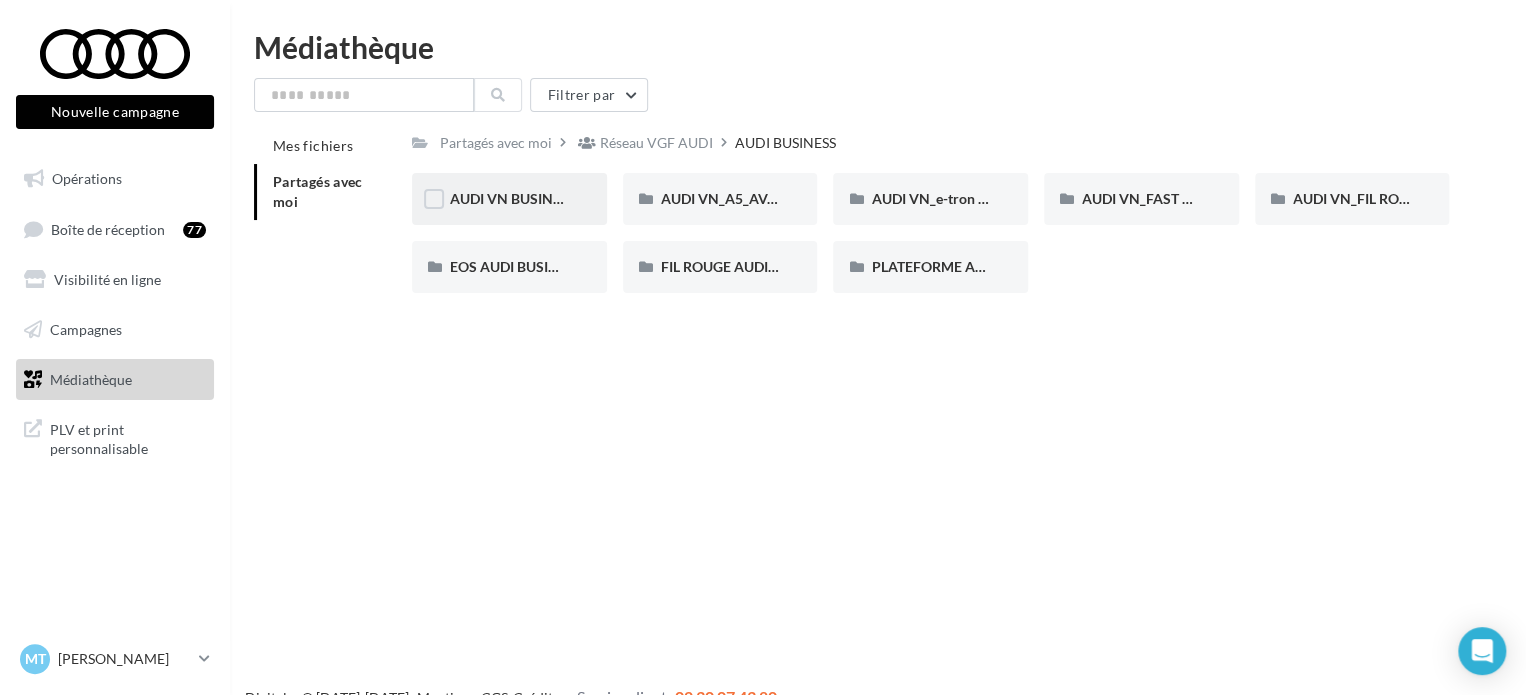 click on "AUDI VN BUSINESS JUIN JPO AUDI BUSINESS" at bounding box center (509, 199) 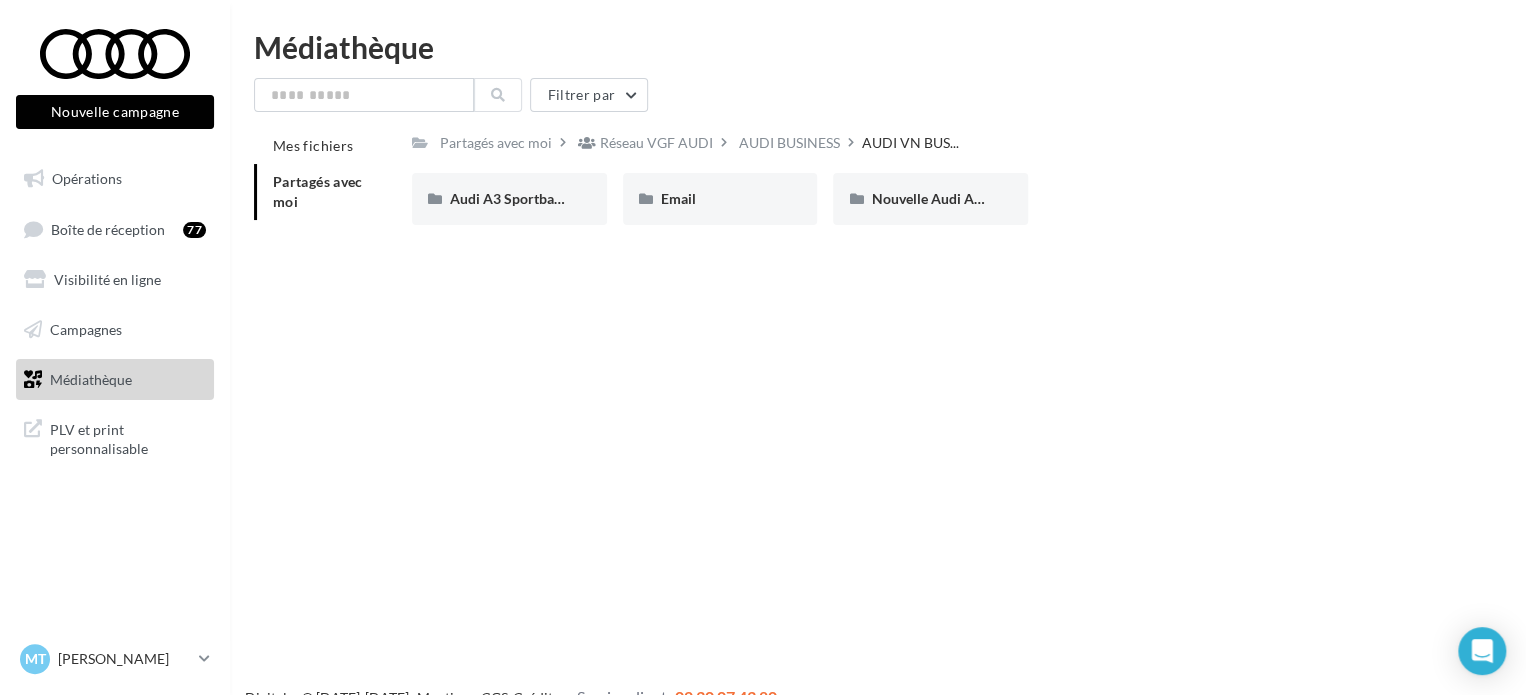 drag, startPoint x: 770, startPoint y: 137, endPoint x: 780, endPoint y: 135, distance: 10.198039 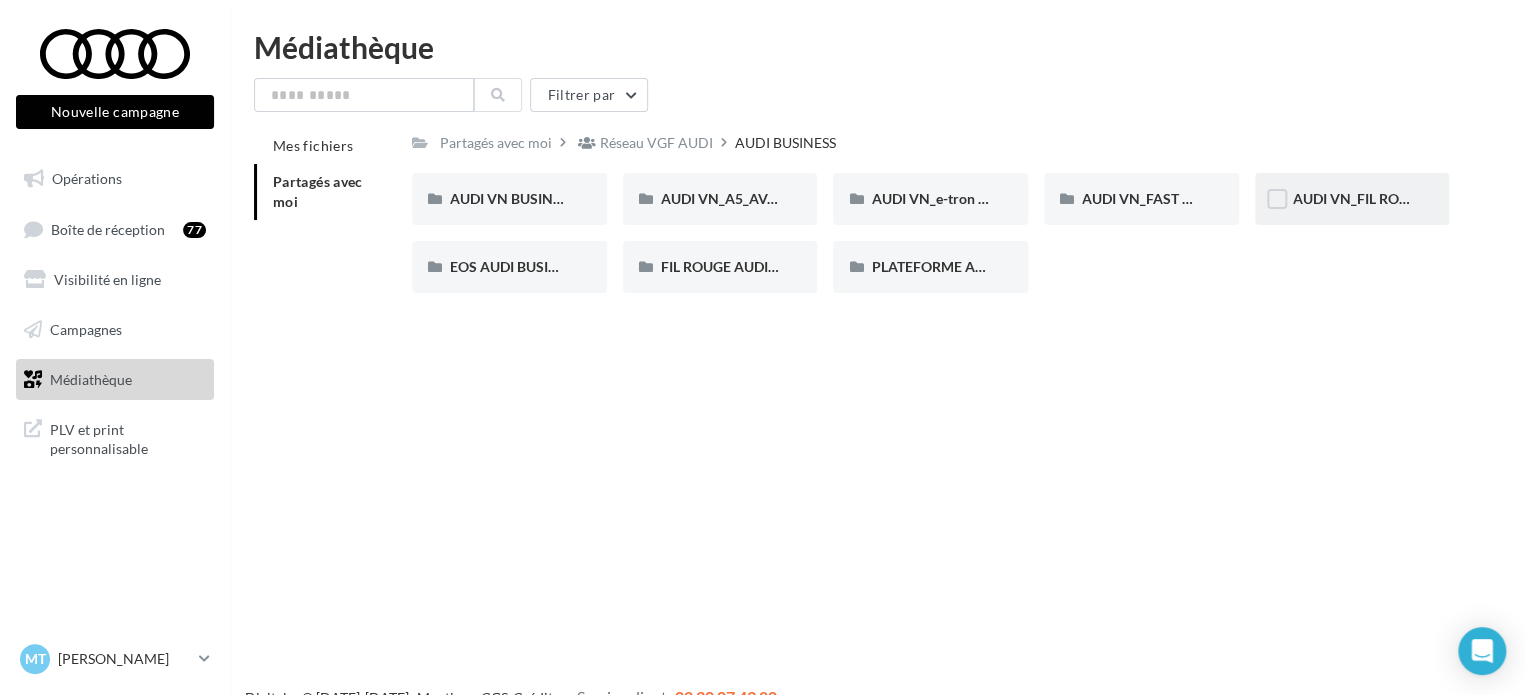 click on "AUDI VN_FIL ROUGE_SANS OFFRE_AUDI_BUSINESS" at bounding box center [1352, 199] 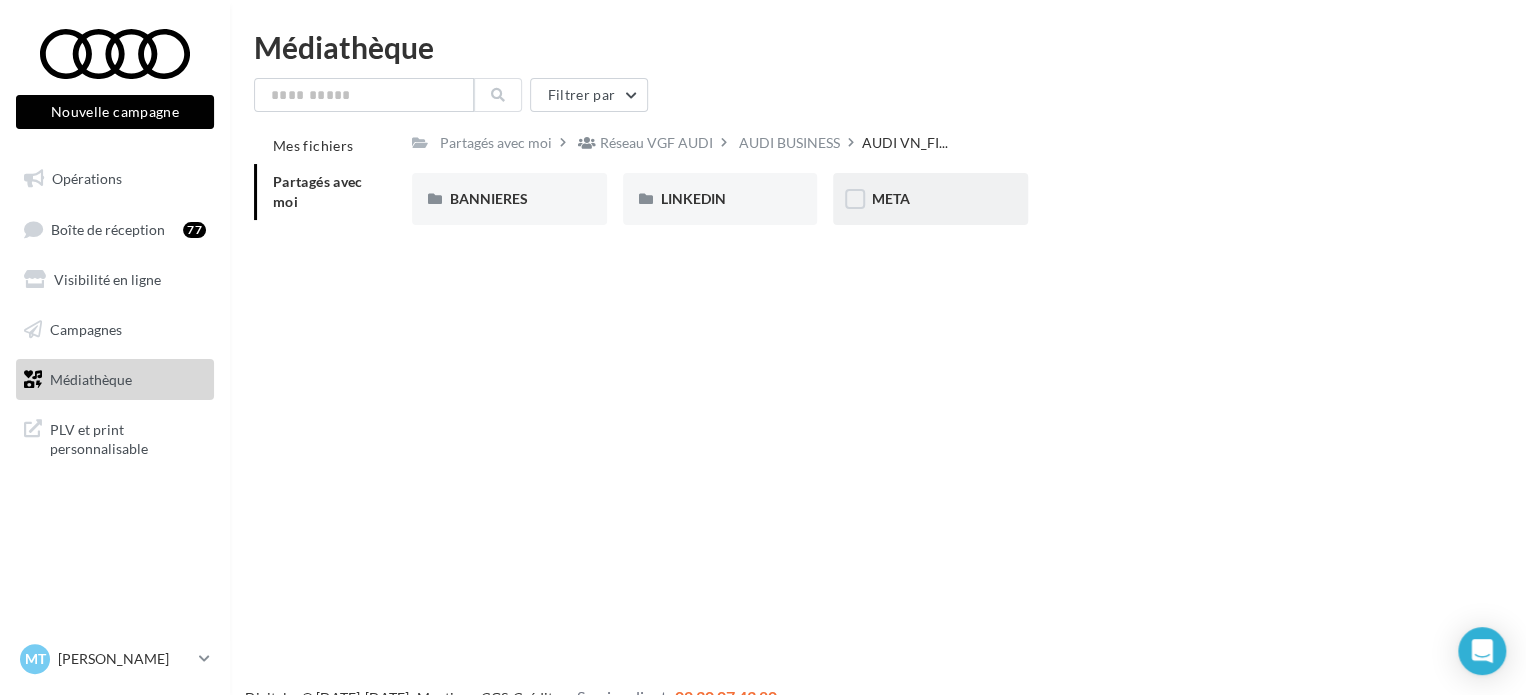 click on "META" at bounding box center [930, 199] 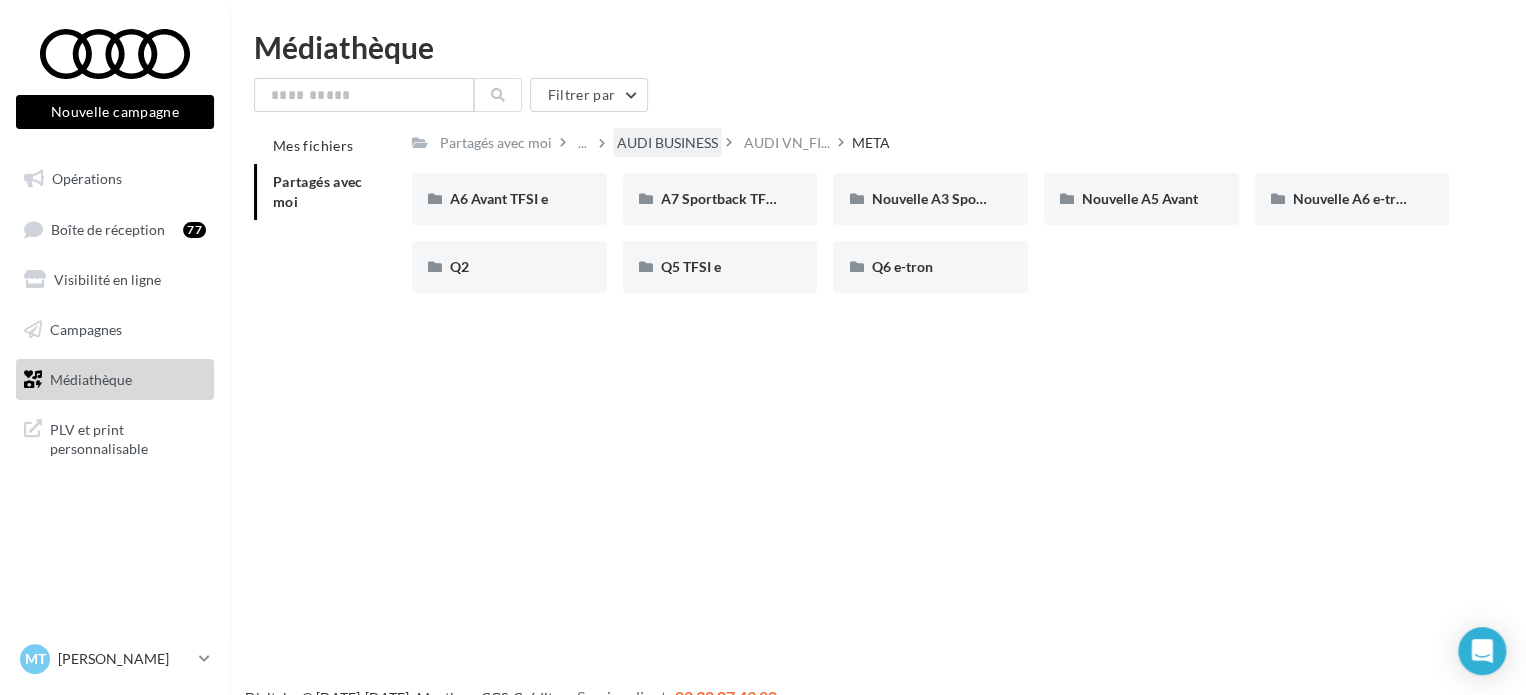 click on "AUDI BUSINESS" at bounding box center [667, 143] 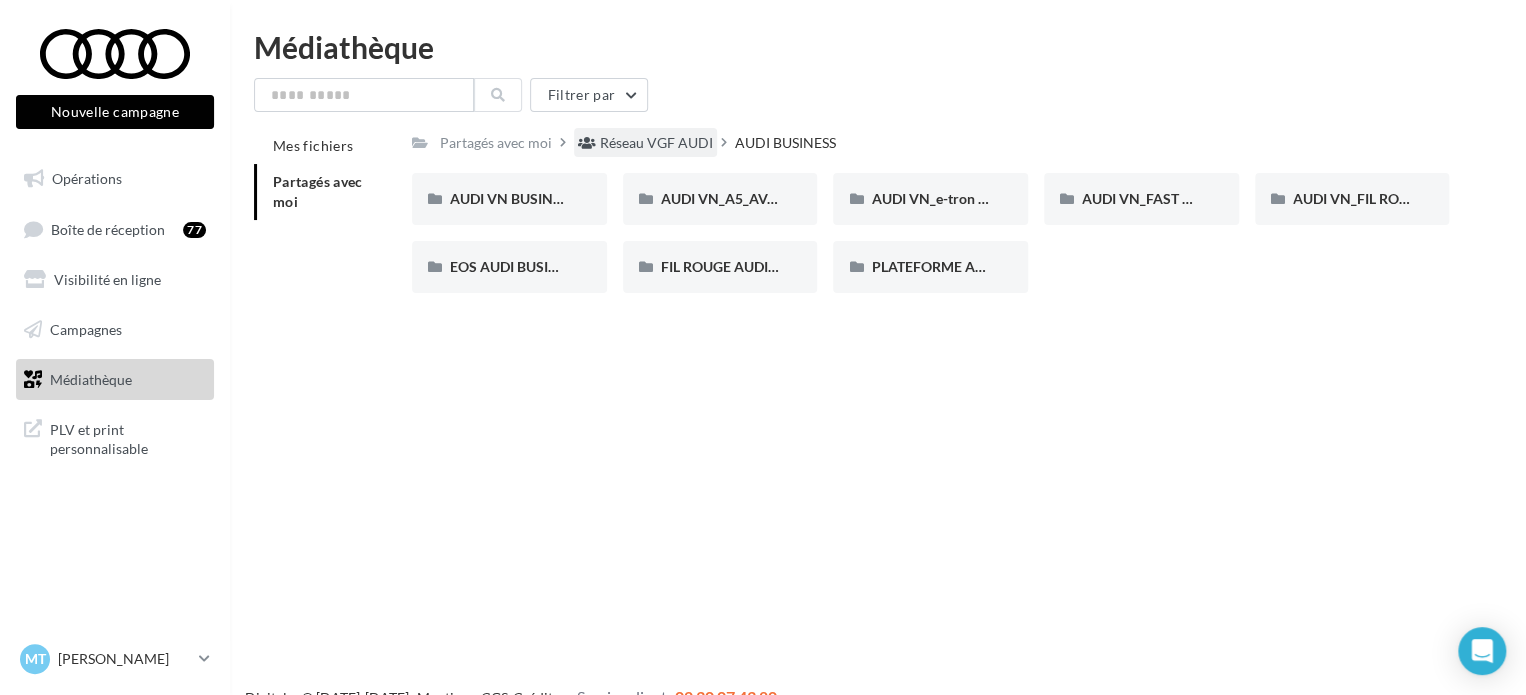 click on "Réseau VGF AUDI" at bounding box center [656, 143] 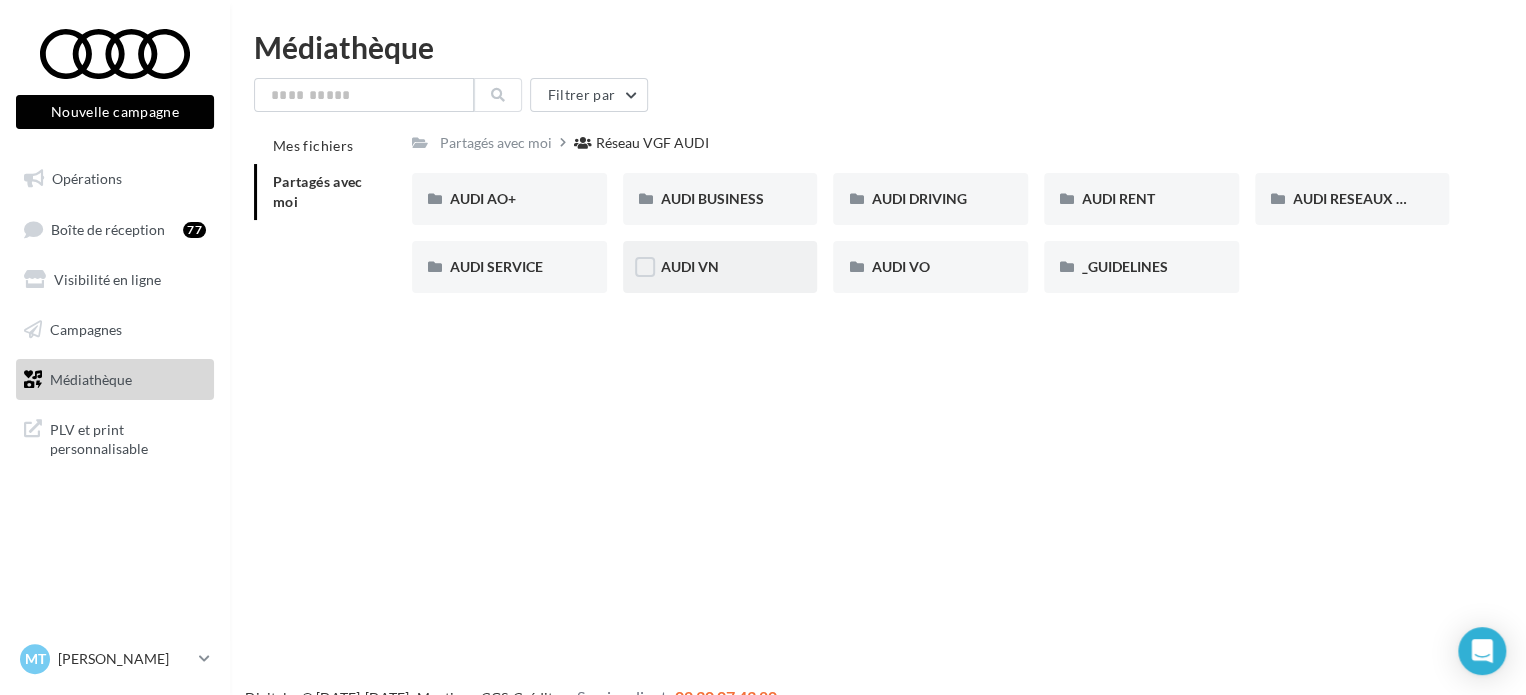 click on "AUDI VN" at bounding box center [720, 267] 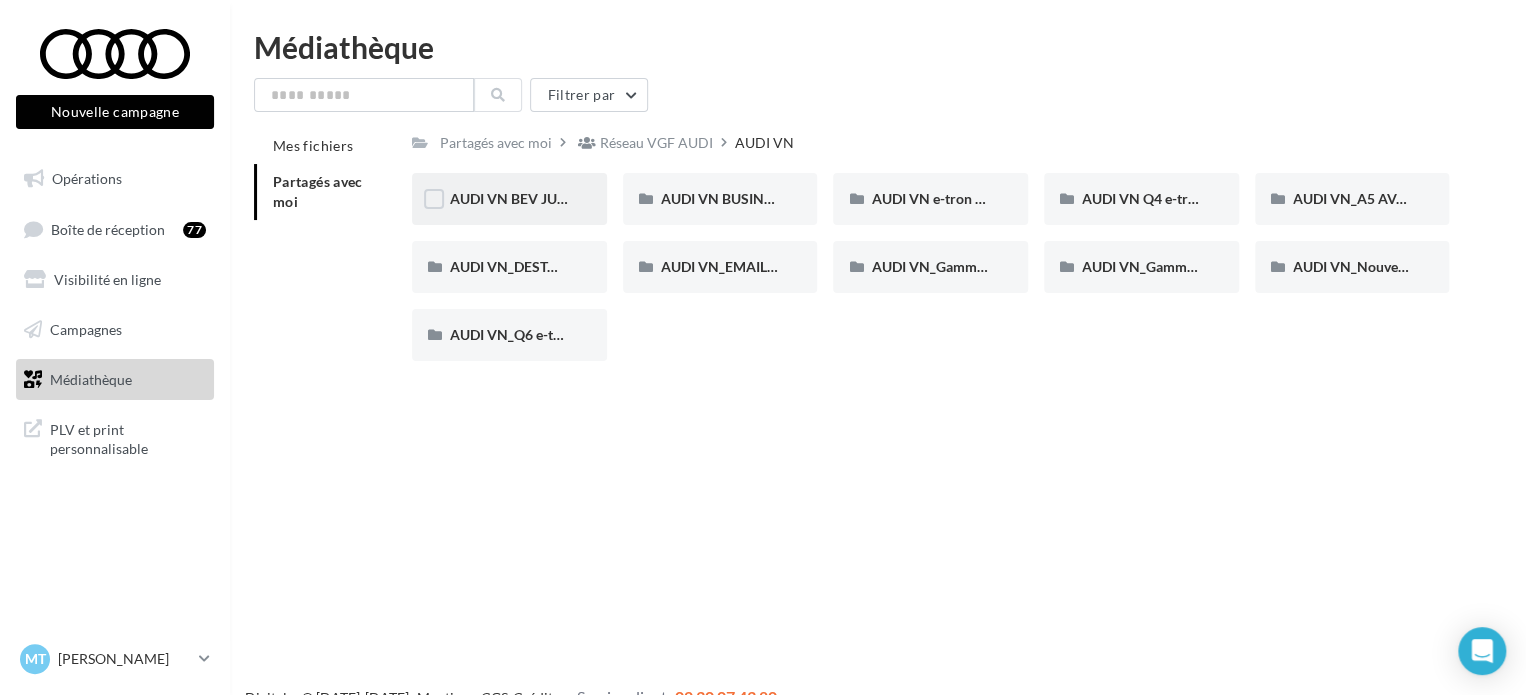 click on "AUDI VN BEV JUIN" at bounding box center (509, 199) 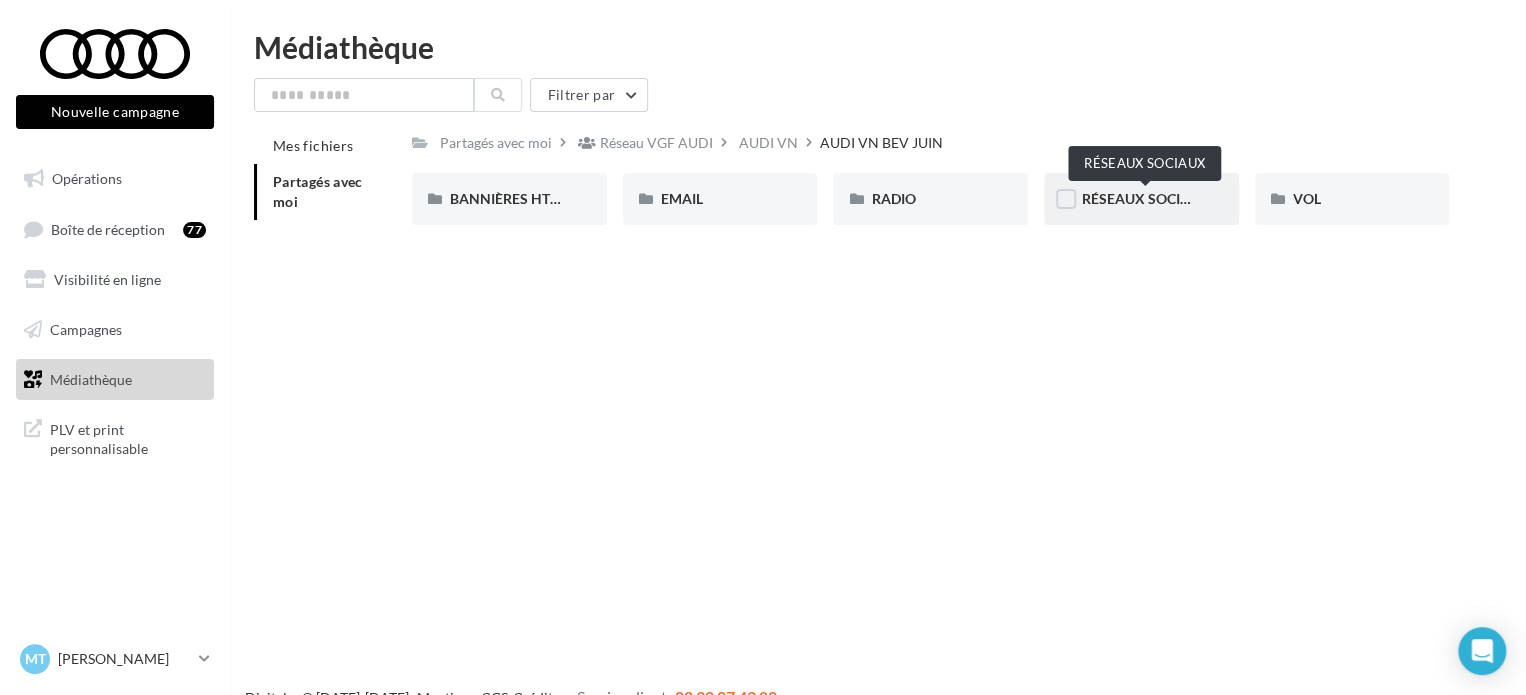 click on "RÉSEAUX SOCIAUX" at bounding box center (1146, 198) 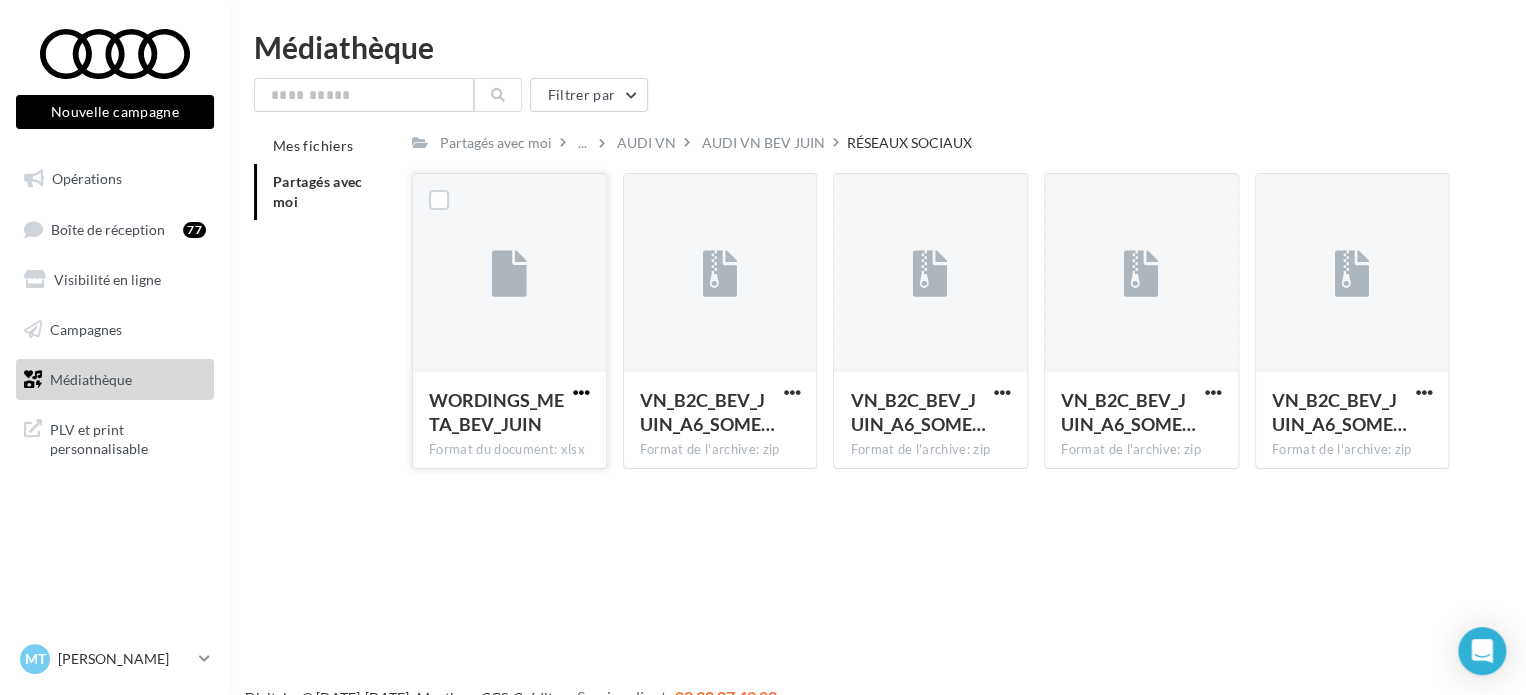 click at bounding box center [581, 392] 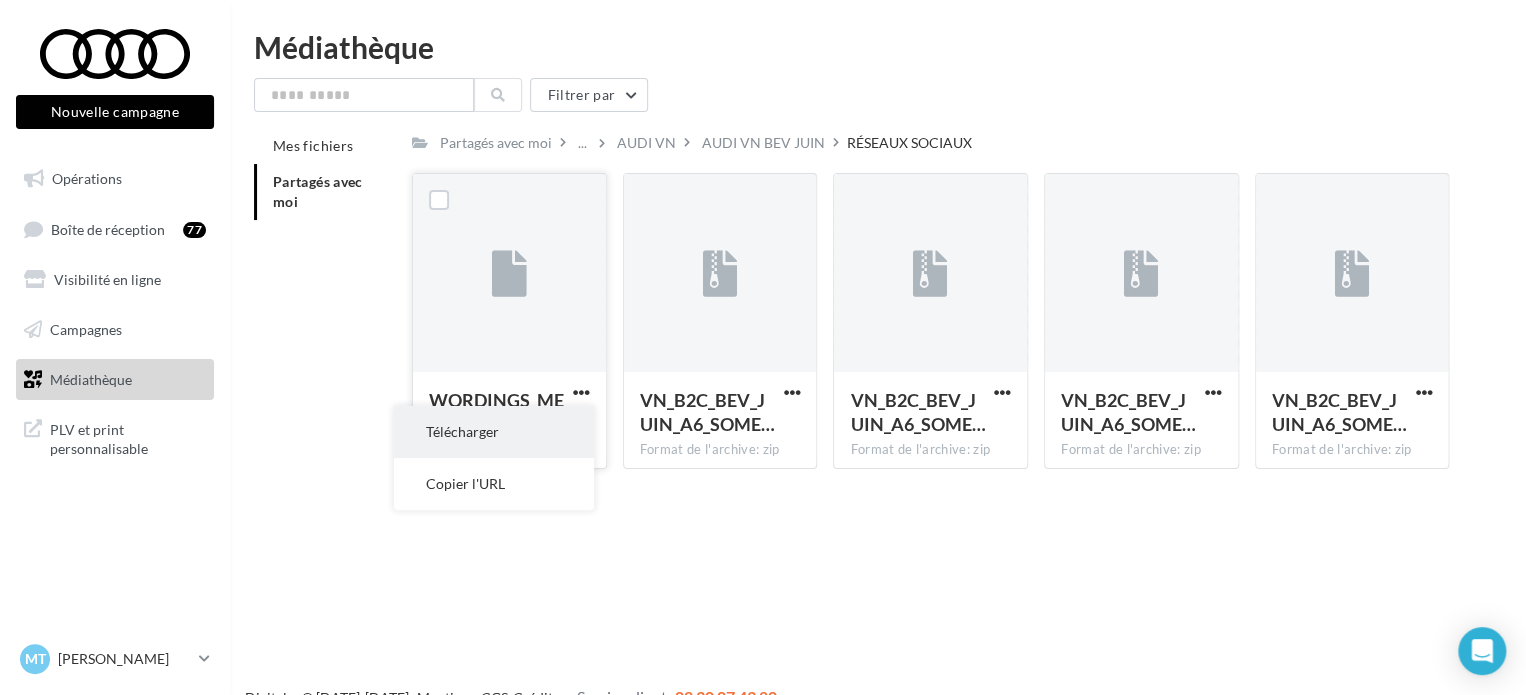 click on "Télécharger" at bounding box center [494, 432] 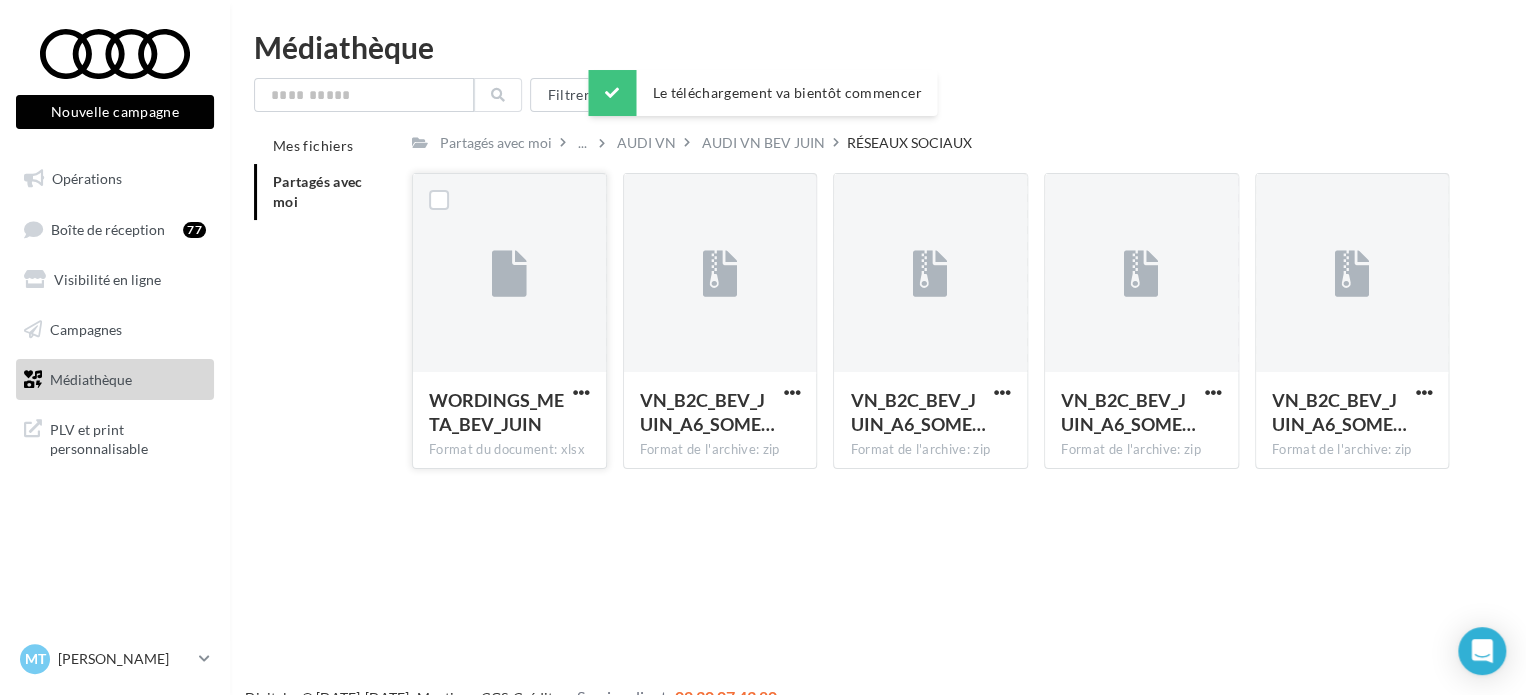 drag, startPoint x: 769, startPoint y: 147, endPoint x: 756, endPoint y: 147, distance: 13 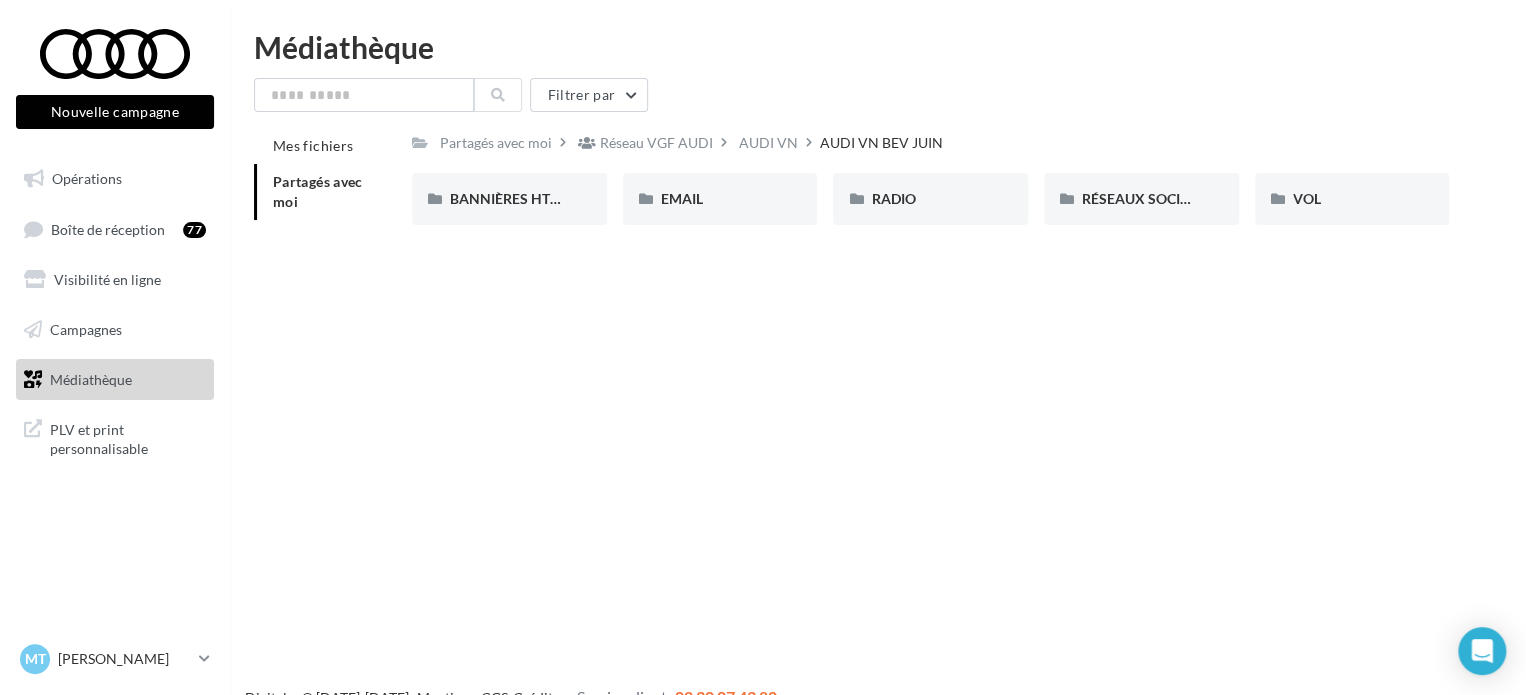 click on "Réseau VGF AUDI" at bounding box center (654, 142) 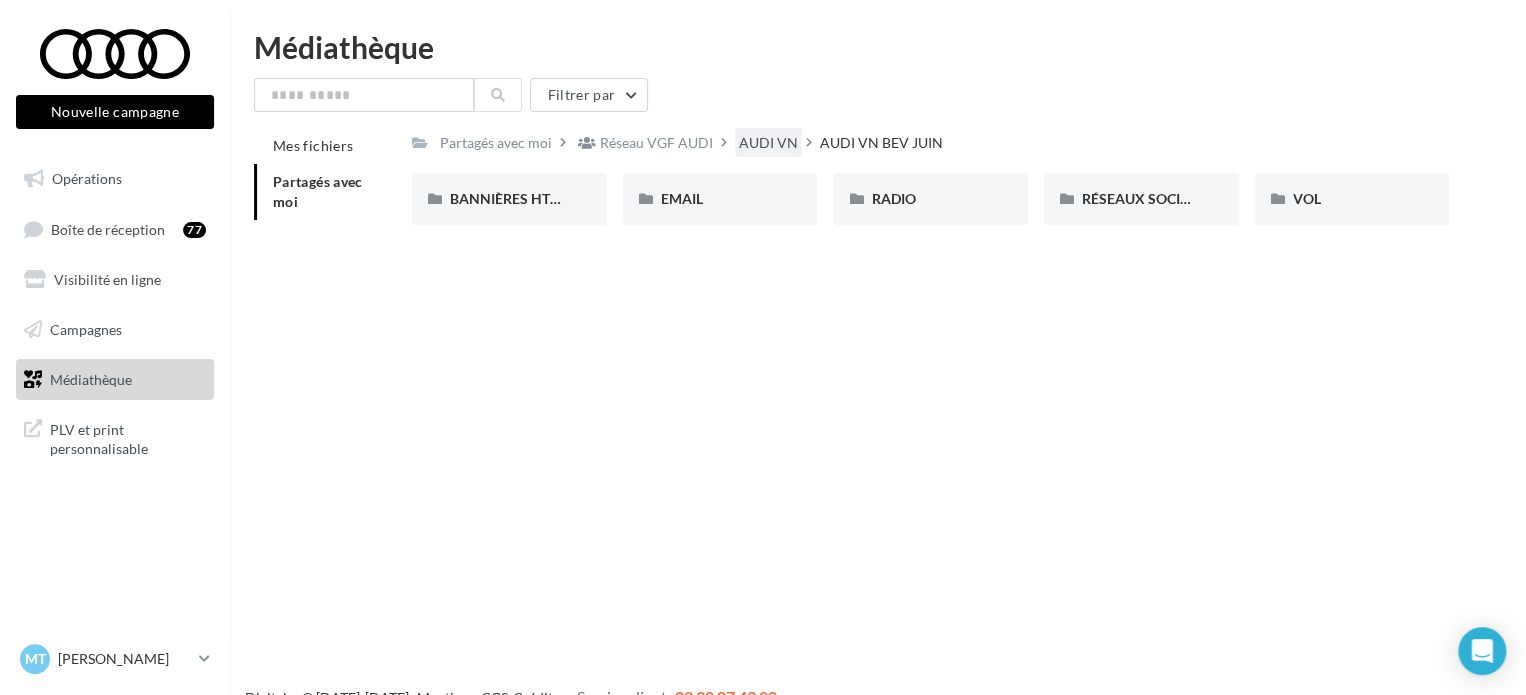 click on "AUDI VN" at bounding box center [768, 143] 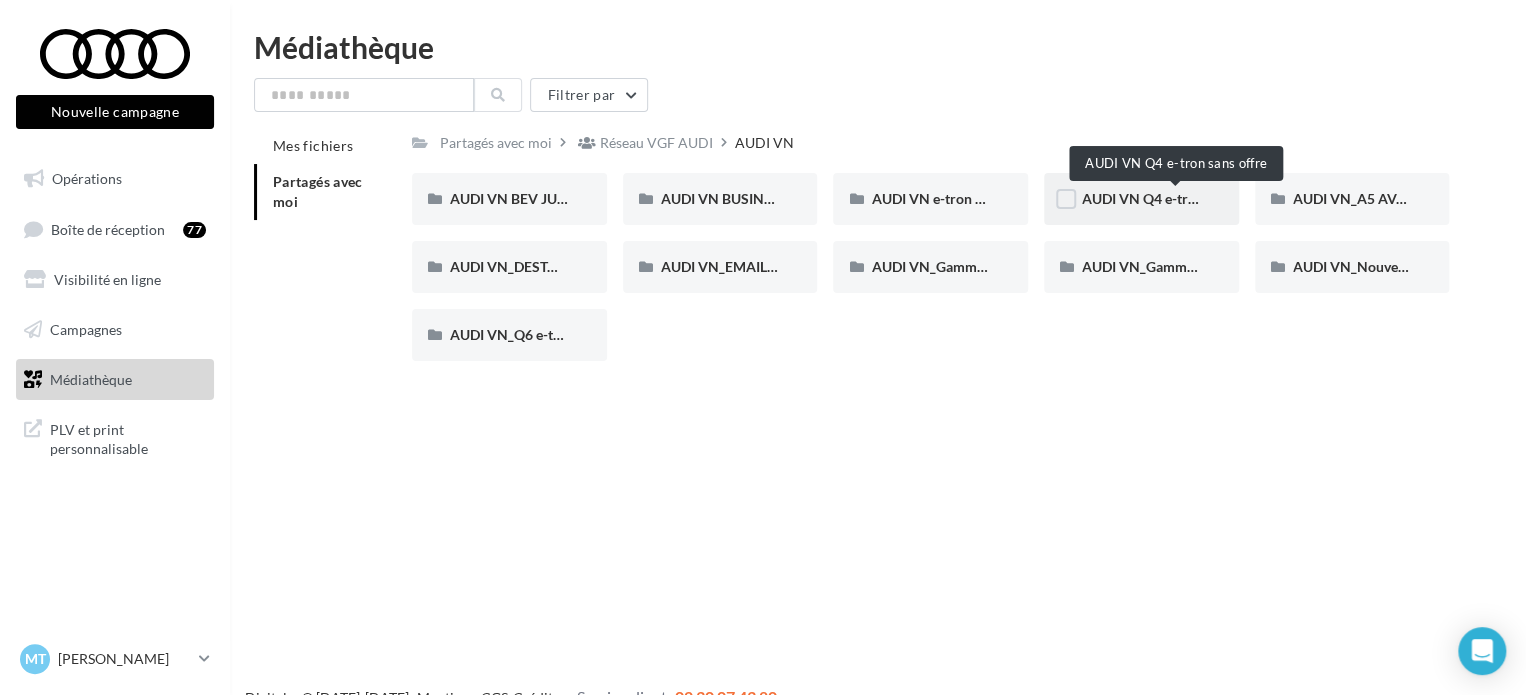 click on "AUDI VN Q4 e-tron sans offre" at bounding box center (1175, 198) 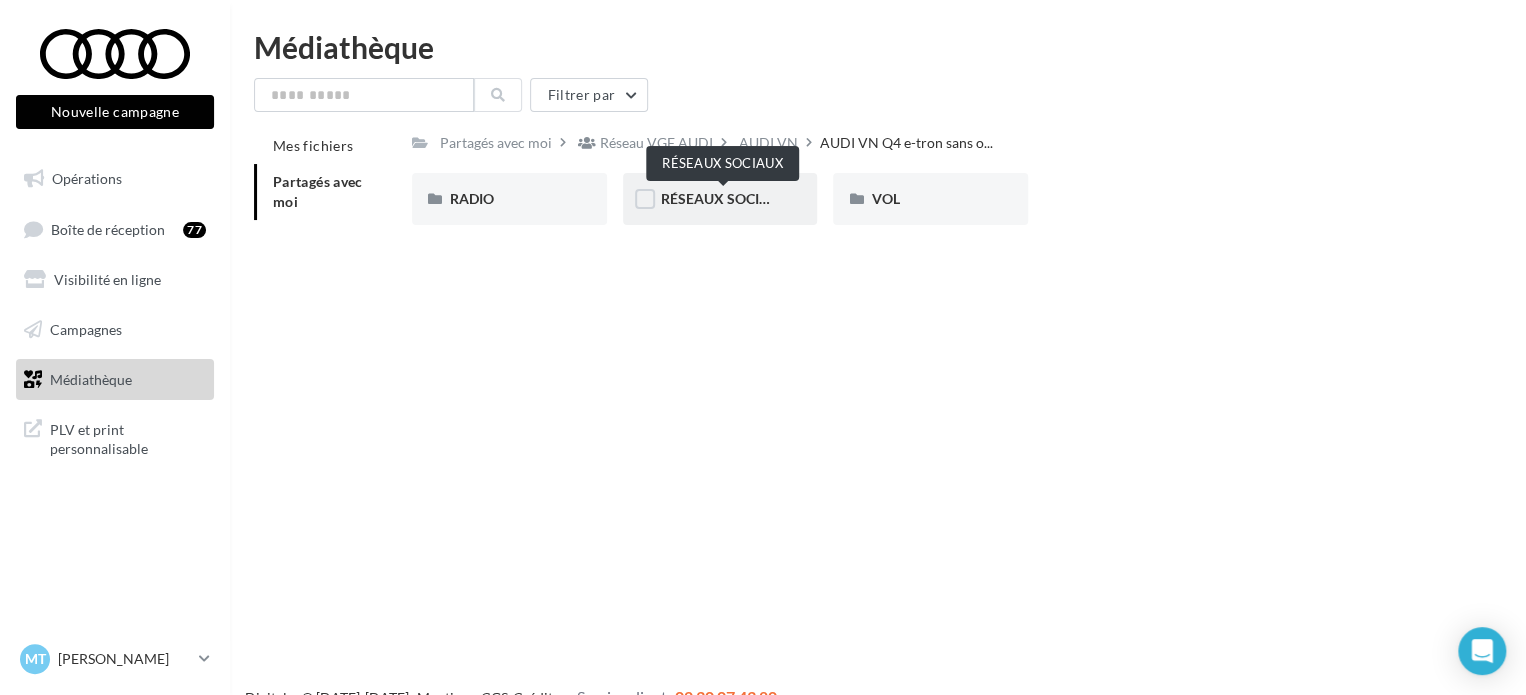 click on "RÉSEAUX SOCIAUX" at bounding box center [725, 198] 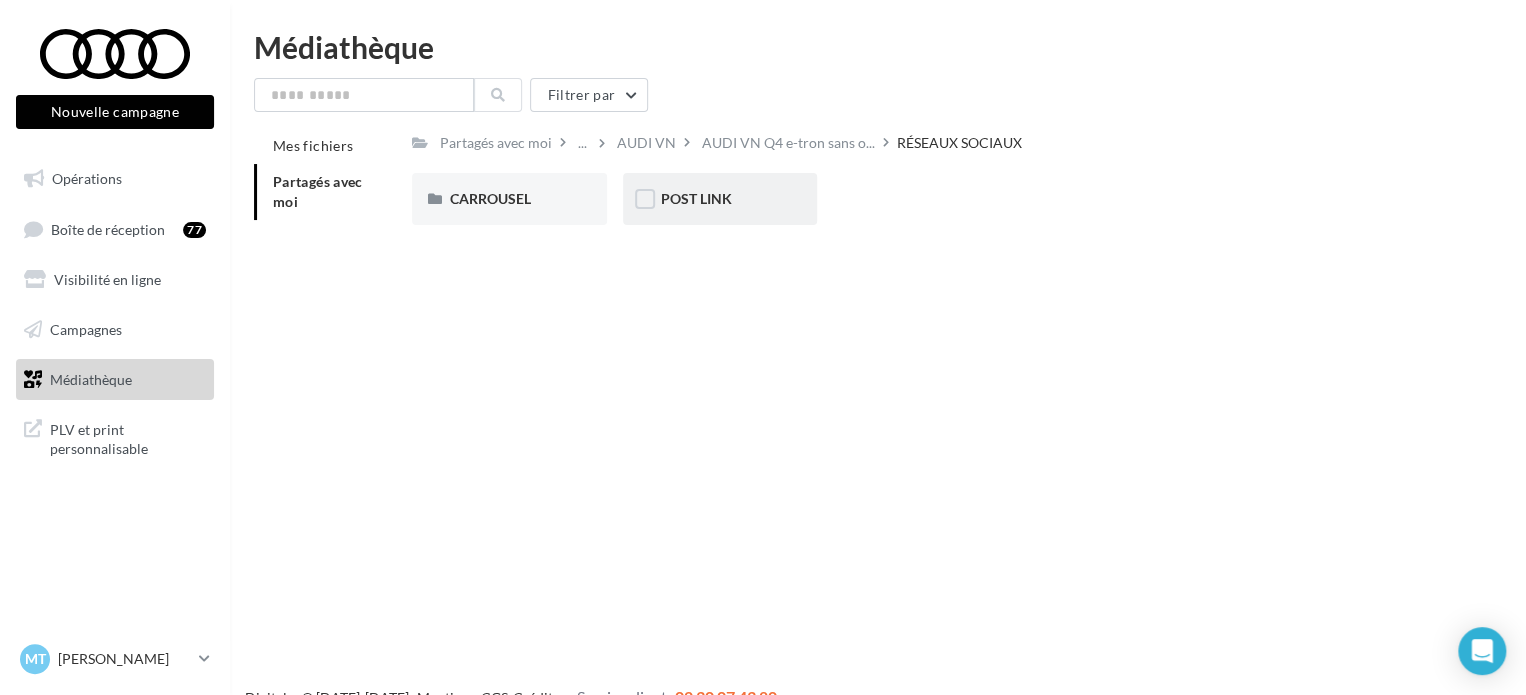 click on "POST LINK" at bounding box center [720, 199] 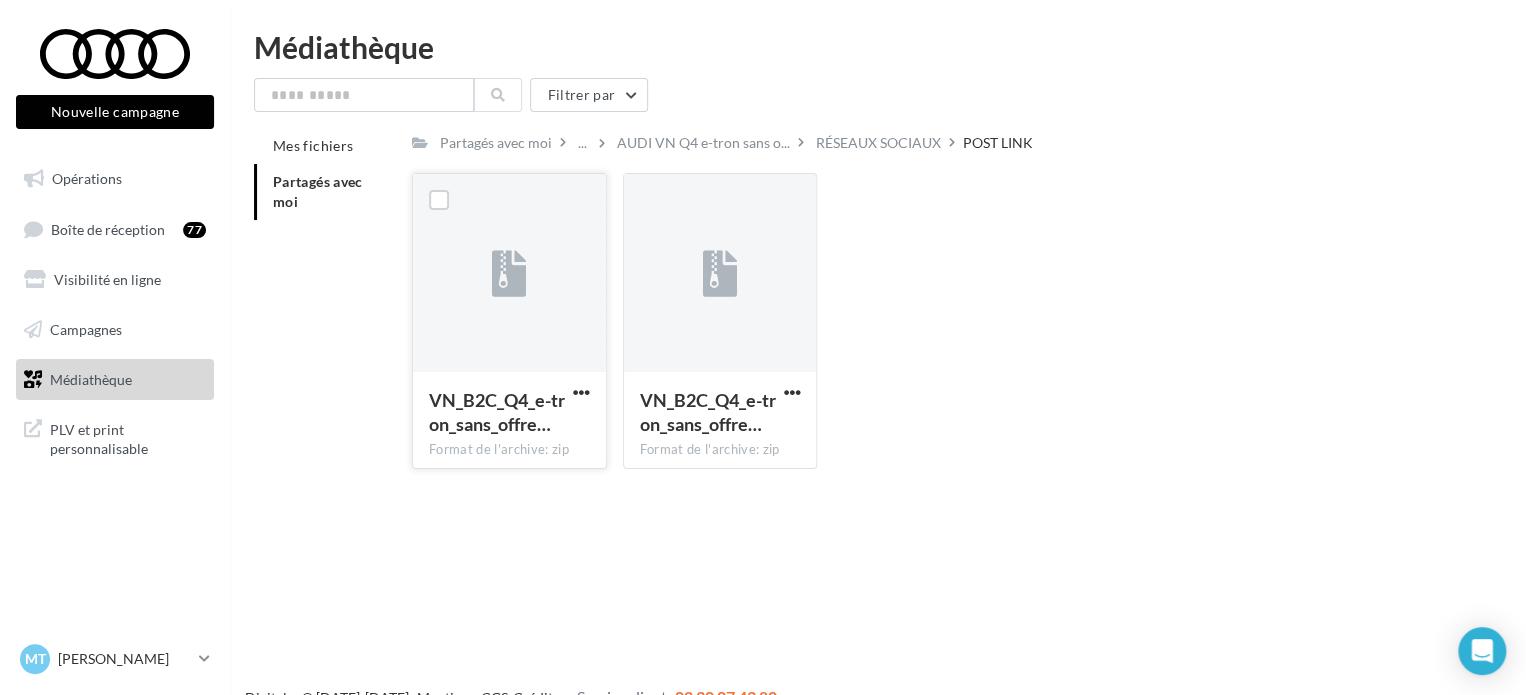 click at bounding box center [581, 394] 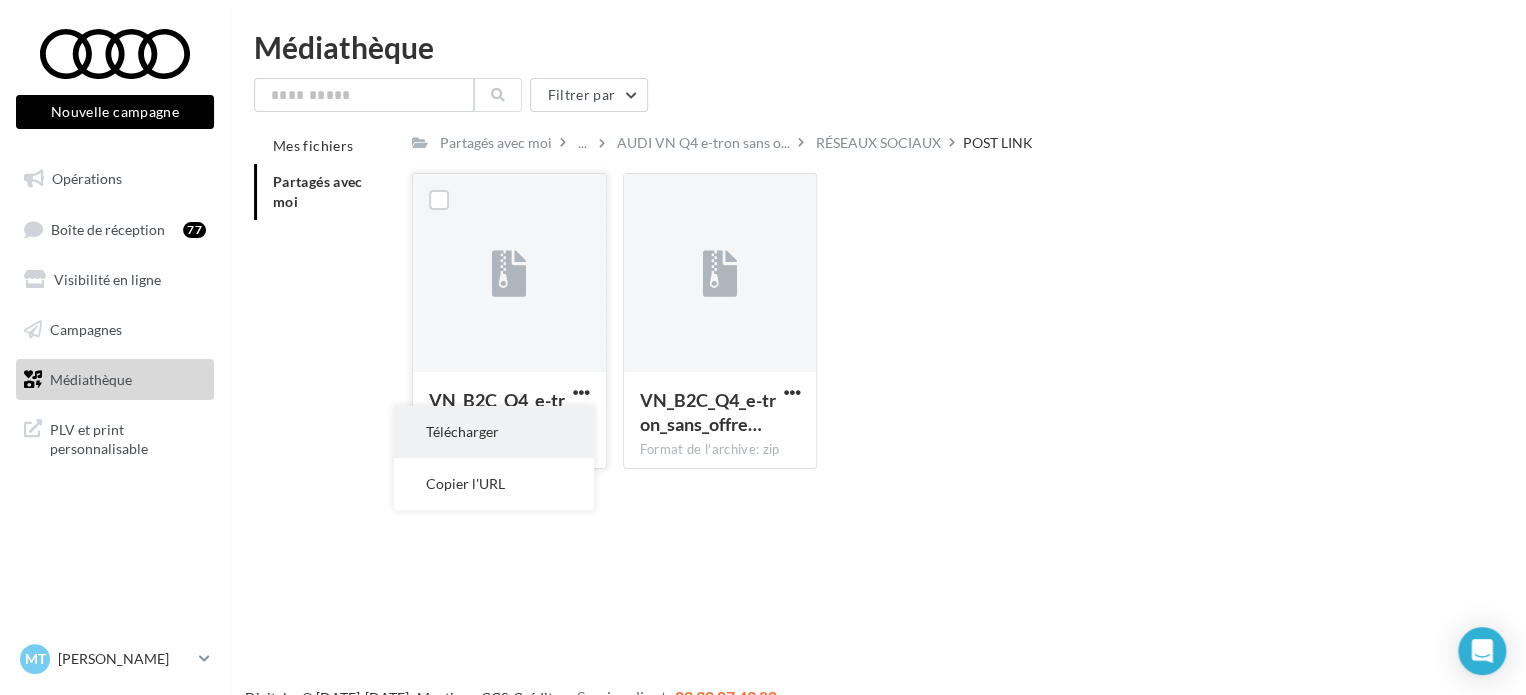click on "Télécharger" at bounding box center (494, 432) 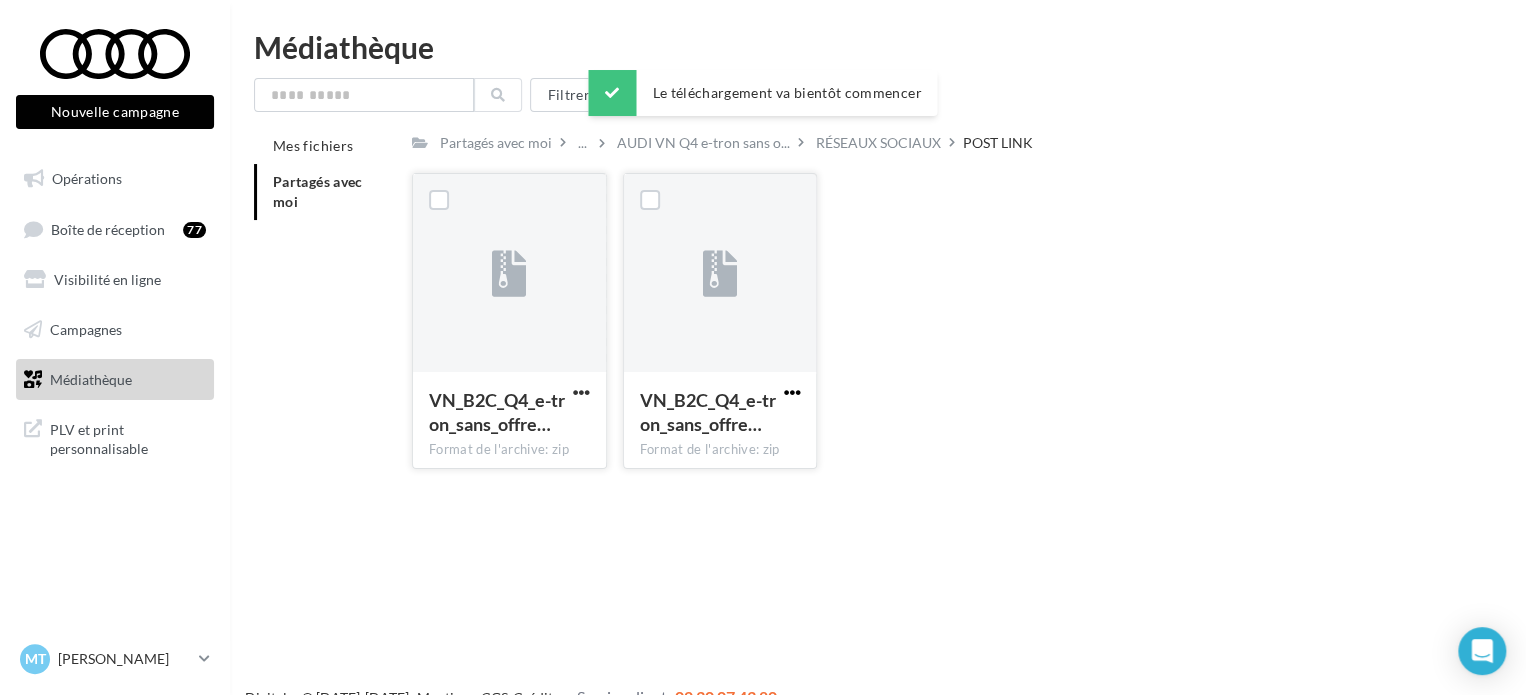 click at bounding box center (791, 392) 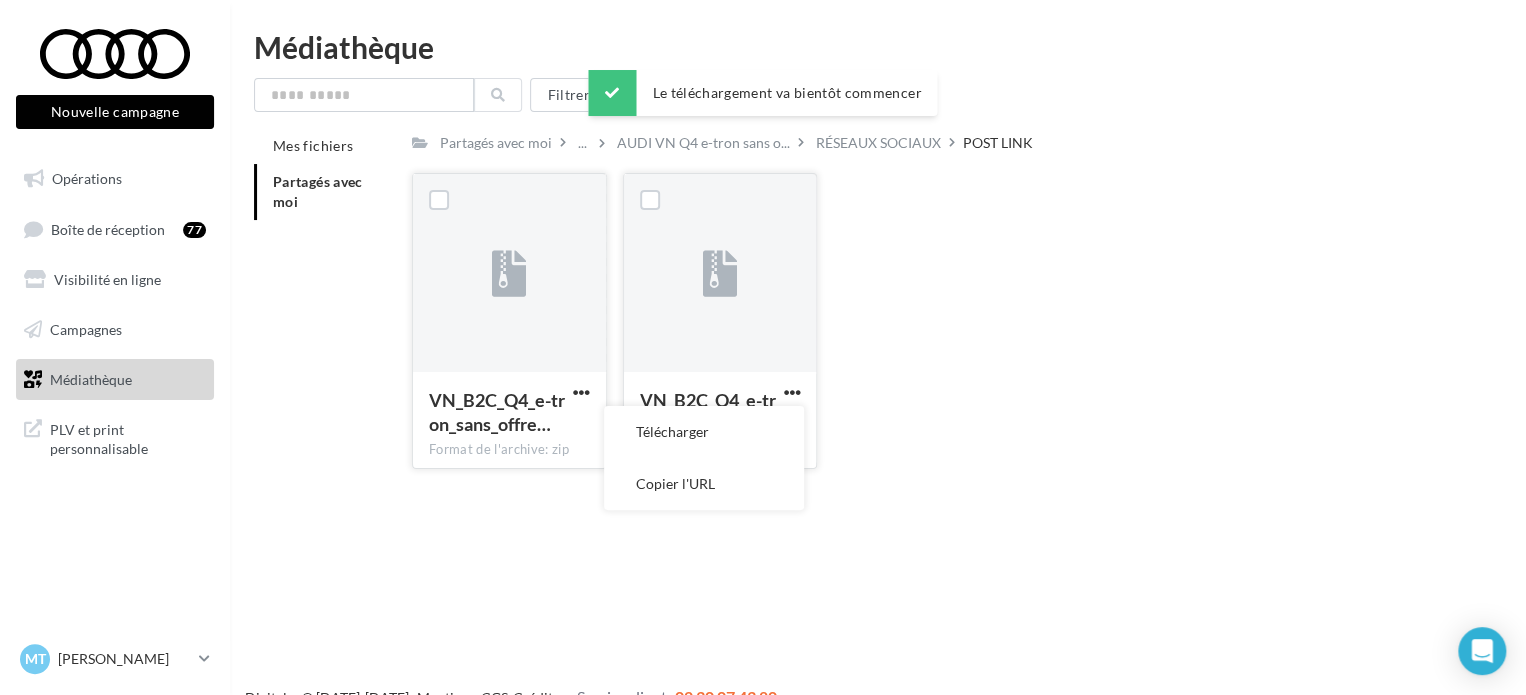 click on "Télécharger" at bounding box center [704, 432] 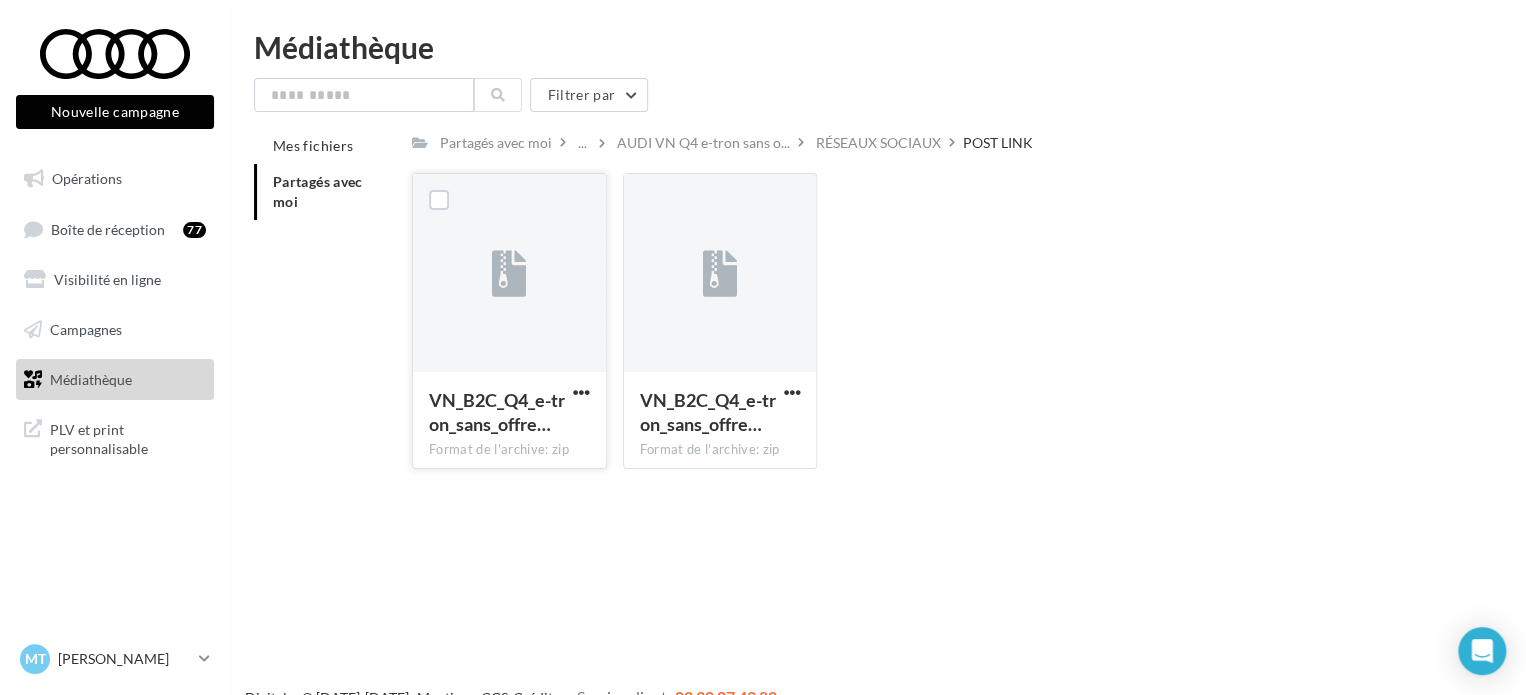 click on "Médiathèque" at bounding box center (878, 47) 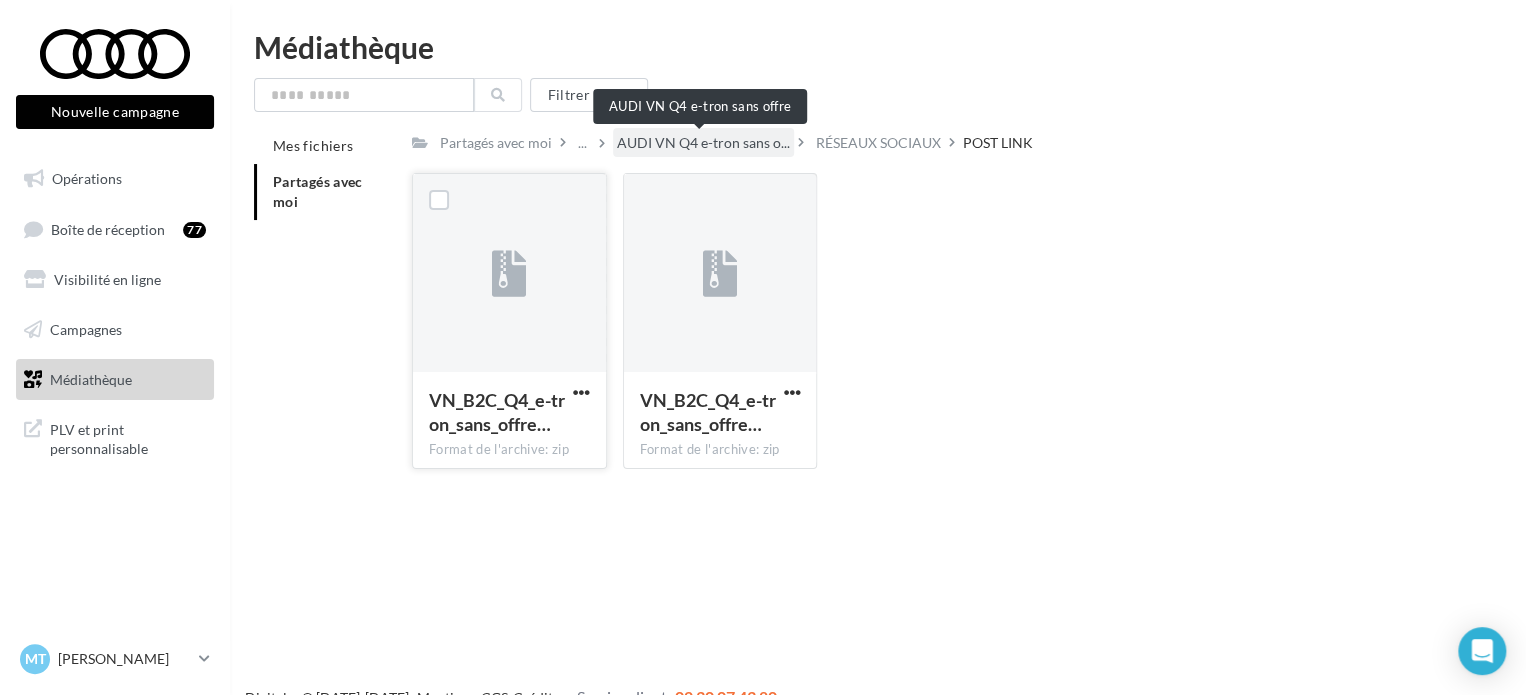 click on "AUDI VN Q4 e-tron sans o..." at bounding box center (703, 143) 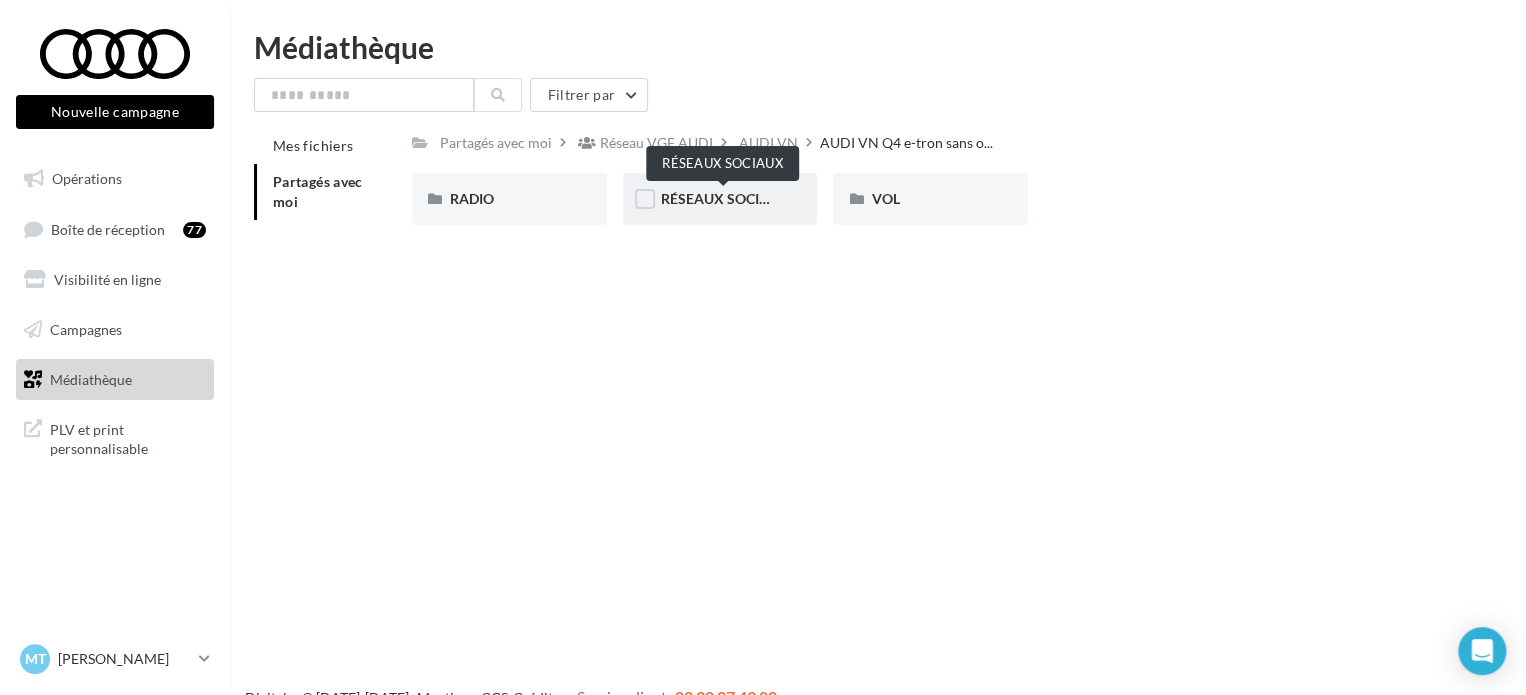 click on "RÉSEAUX SOCIAUX" at bounding box center [725, 198] 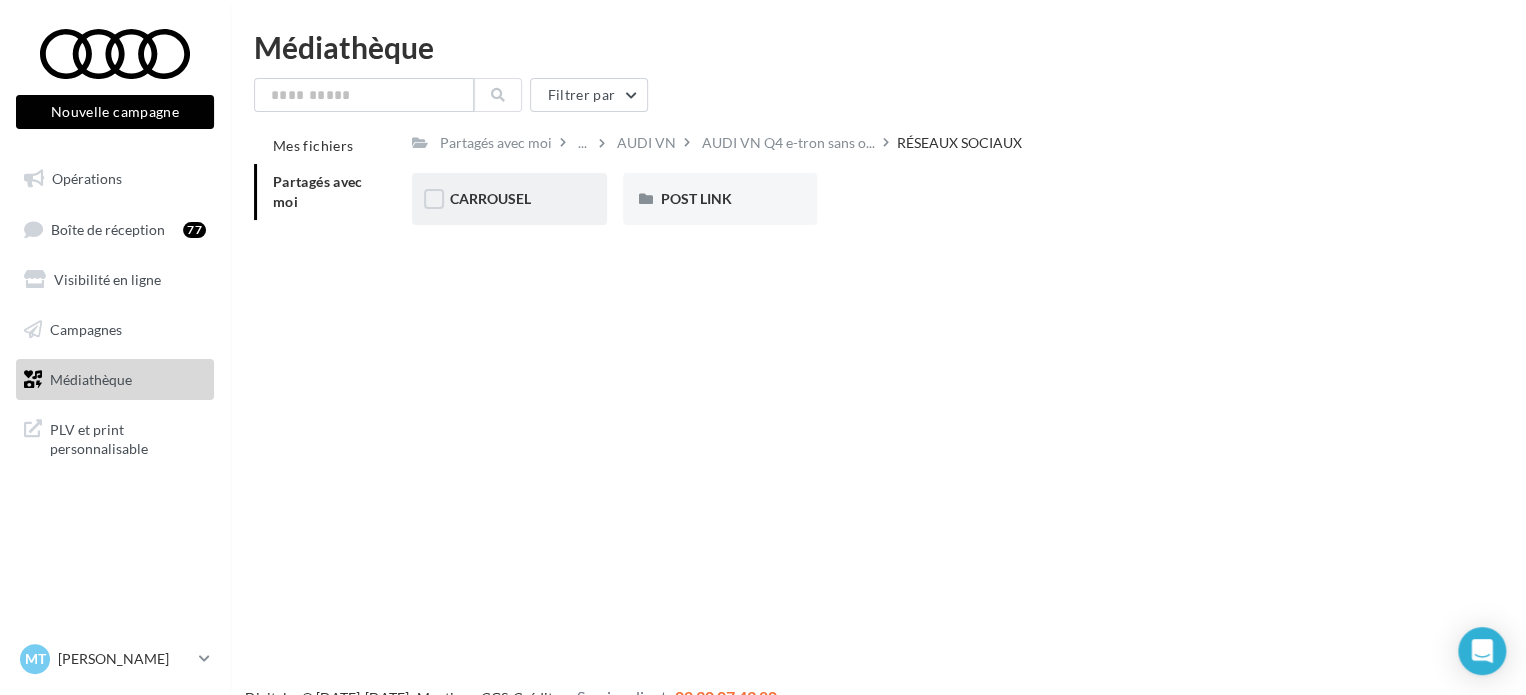 click on "CARROUSEL" at bounding box center (490, 198) 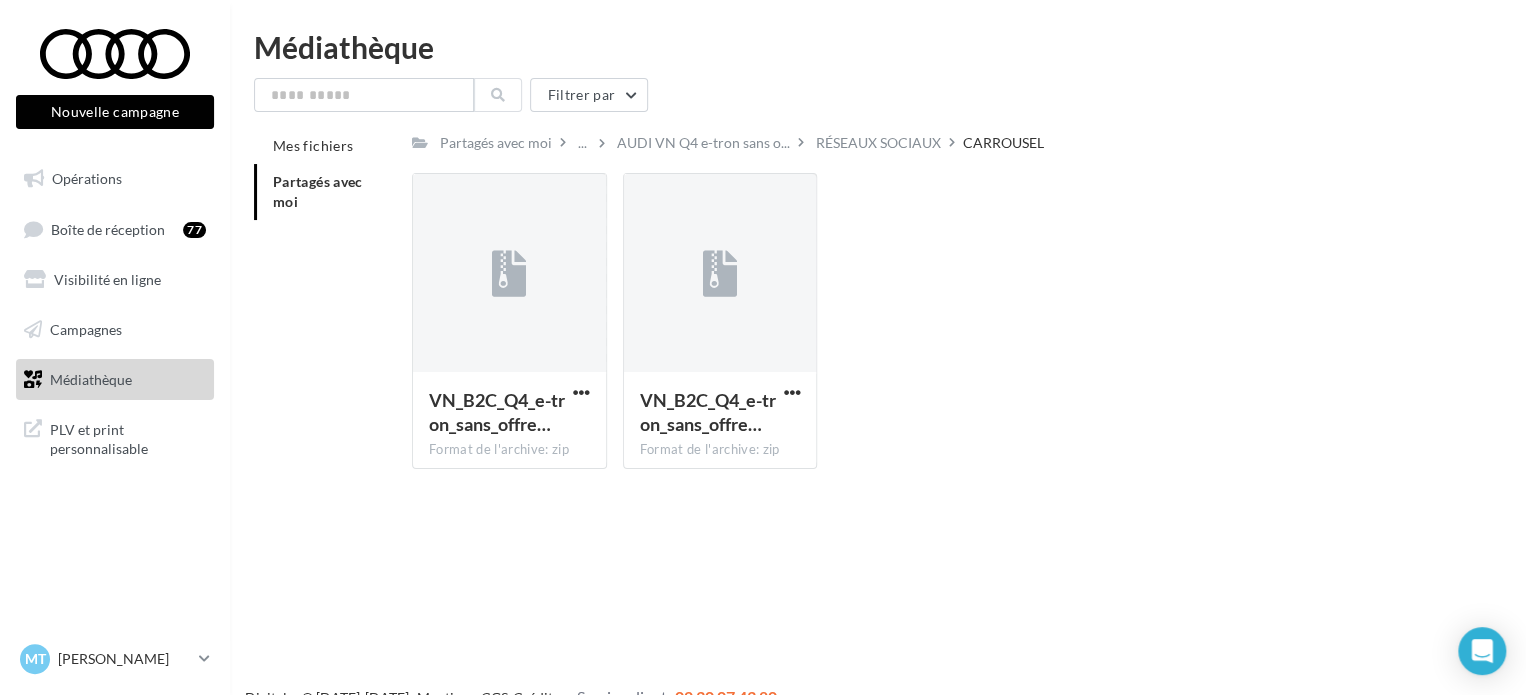 click on "Nouvelle campagne
Nouvelle campagne
Opérations
Boîte de réception
77
Visibilité en ligne
Campagnes
Médiathèque" at bounding box center [763, 379] 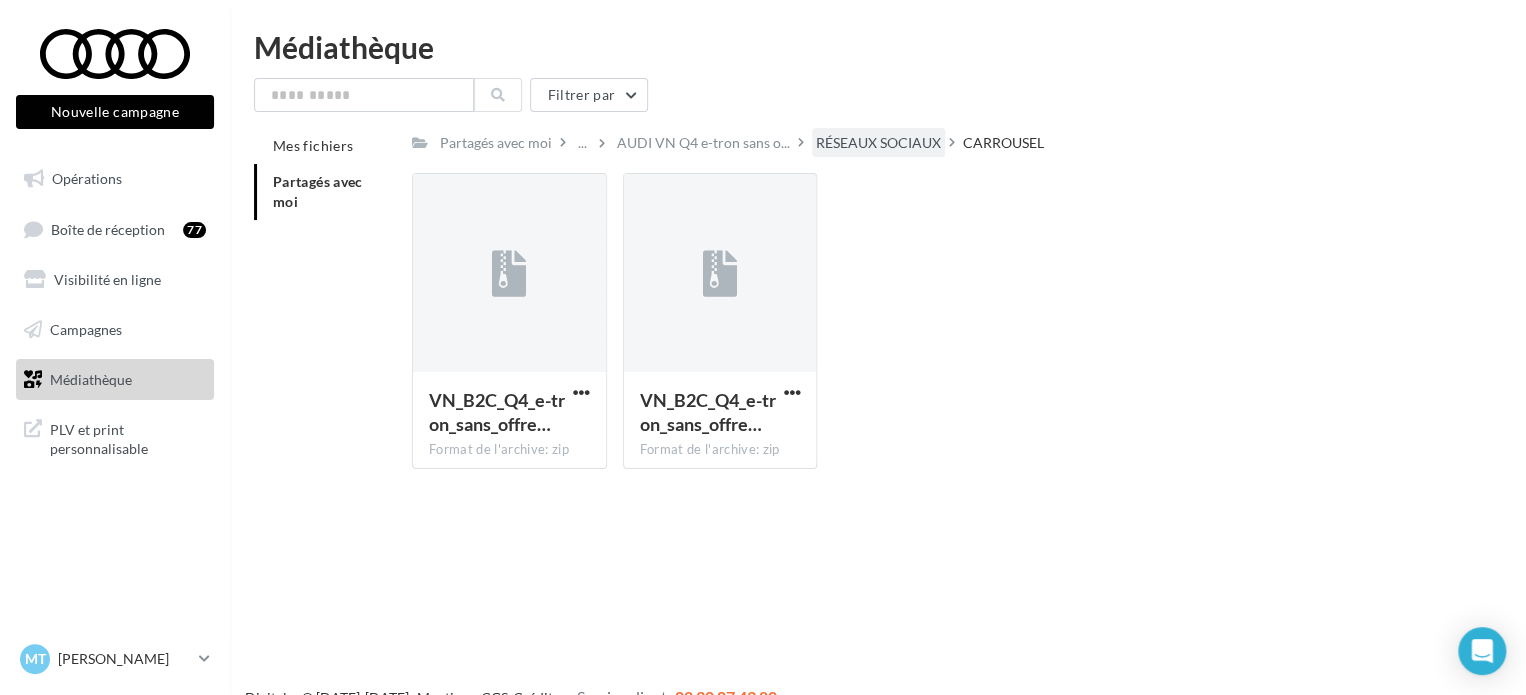 click on "RÉSEAUX SOCIAUX" at bounding box center (878, 143) 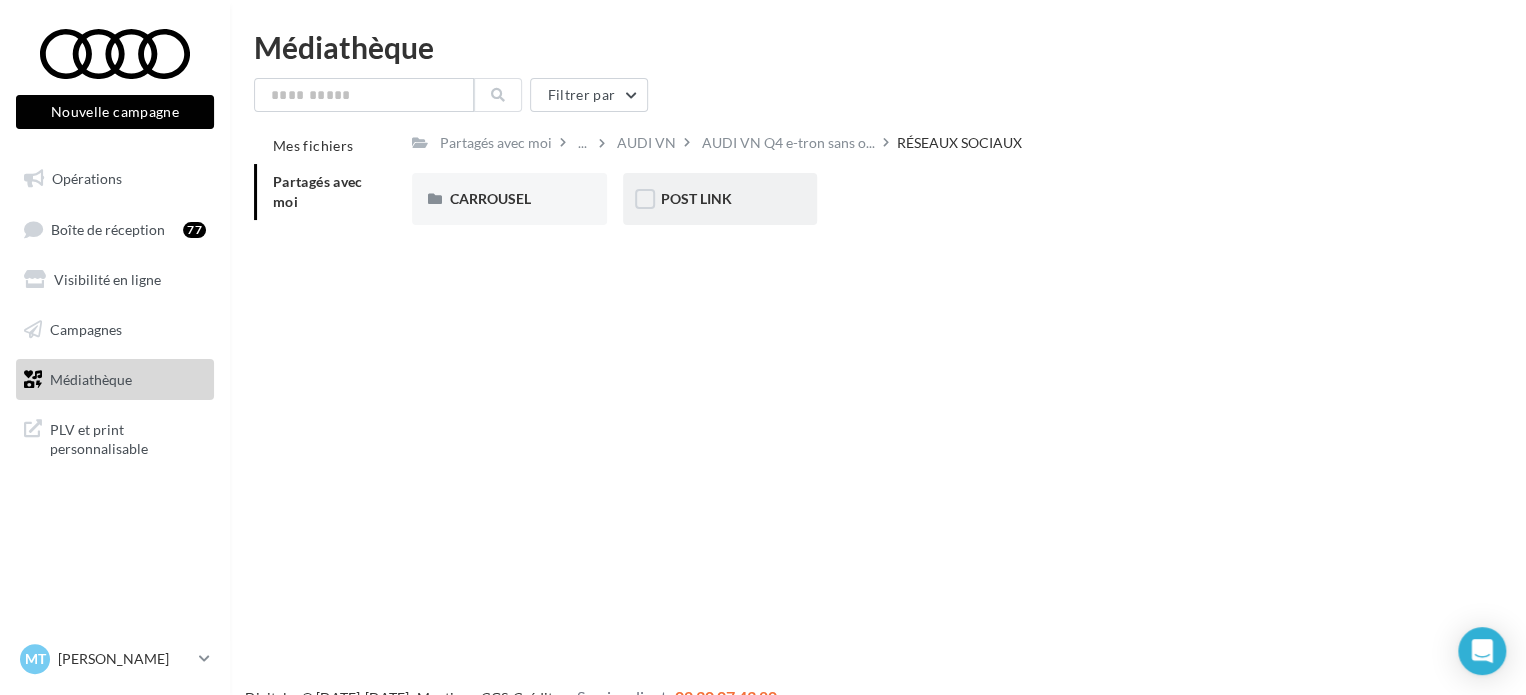 click on "POST LINK" at bounding box center (720, 199) 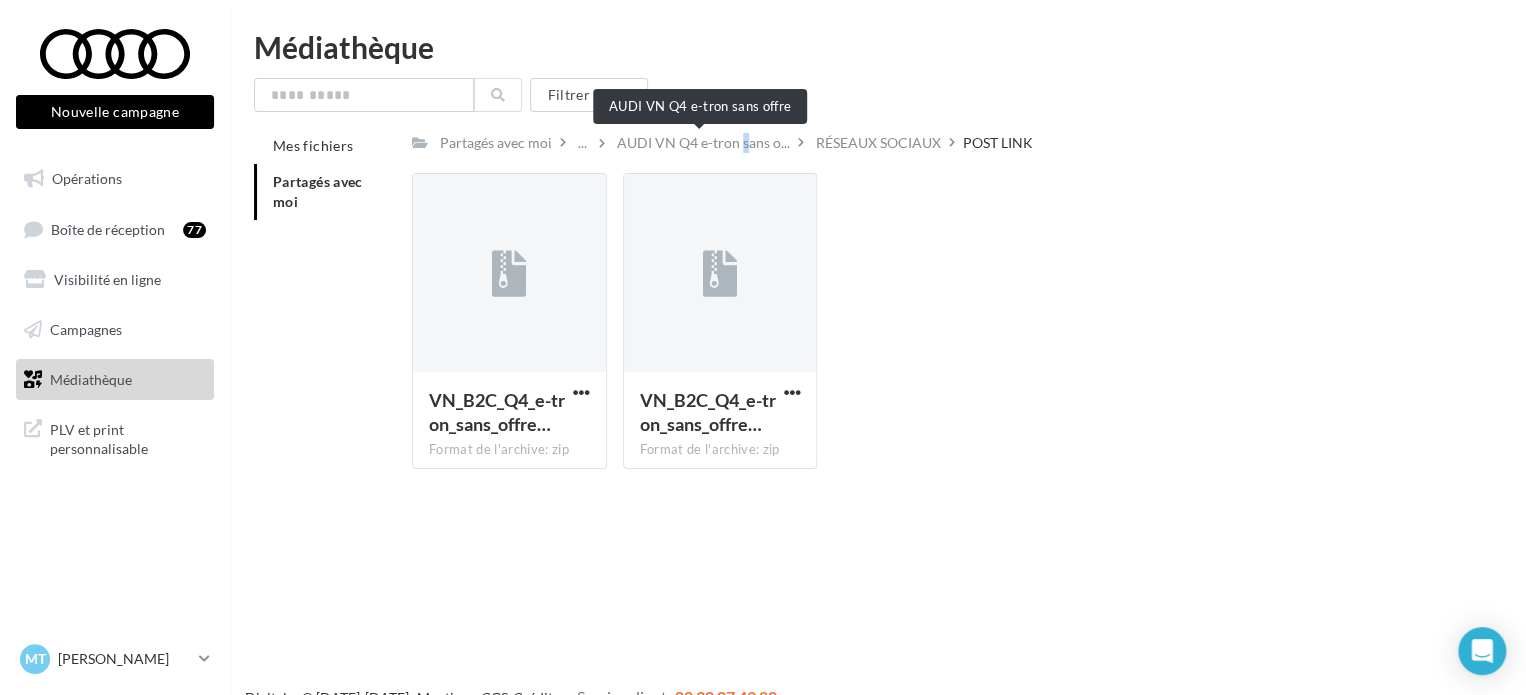 click on "AUDI VN Q4 e-tron sans o..." at bounding box center [703, 143] 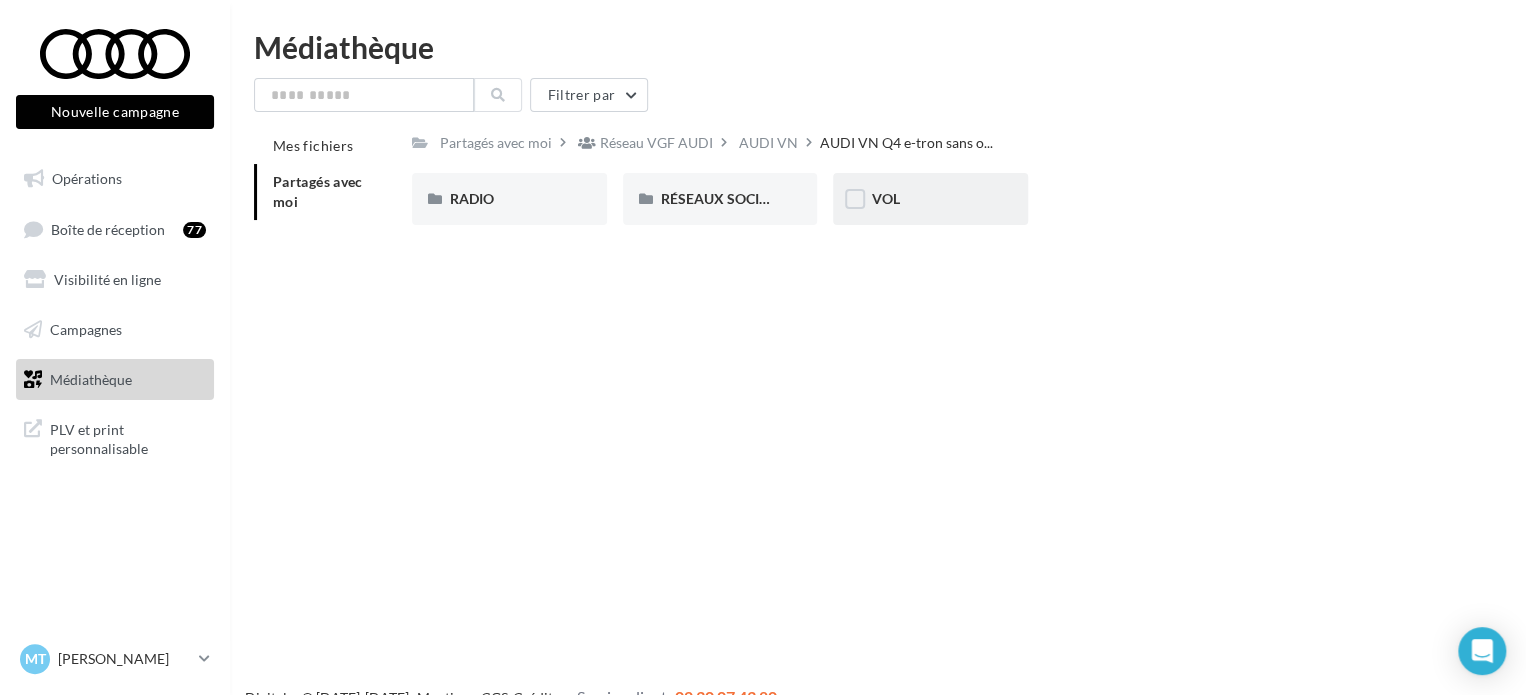 click on "VOL" at bounding box center [930, 199] 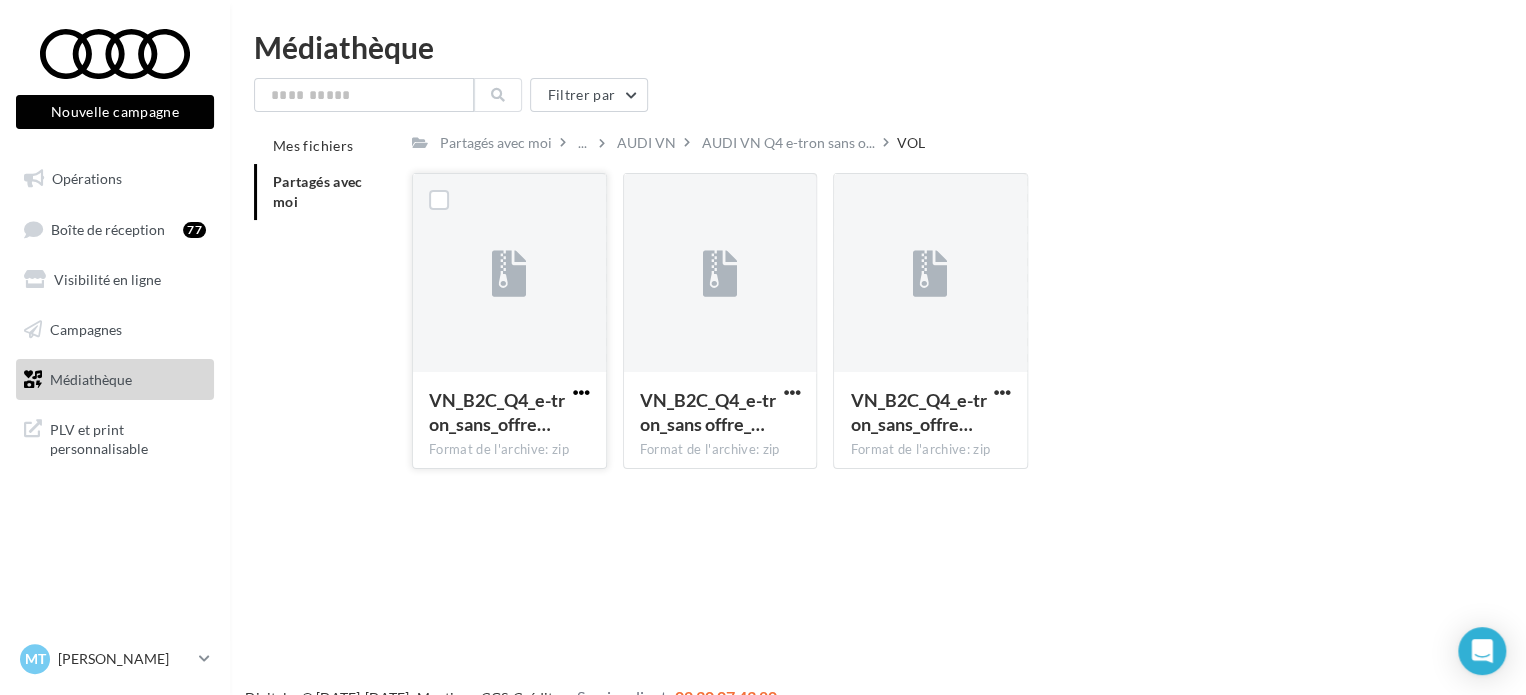 click at bounding box center [581, 392] 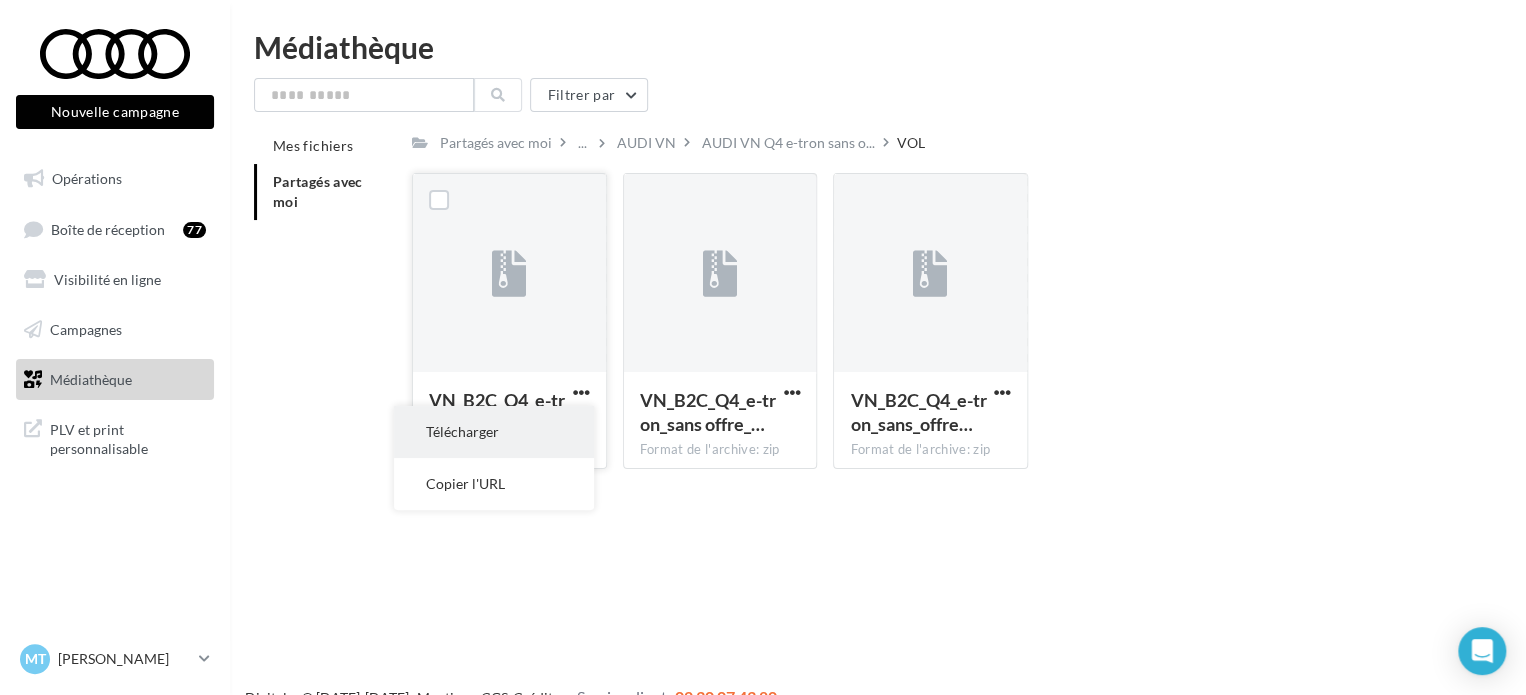 click on "Télécharger" at bounding box center [494, 432] 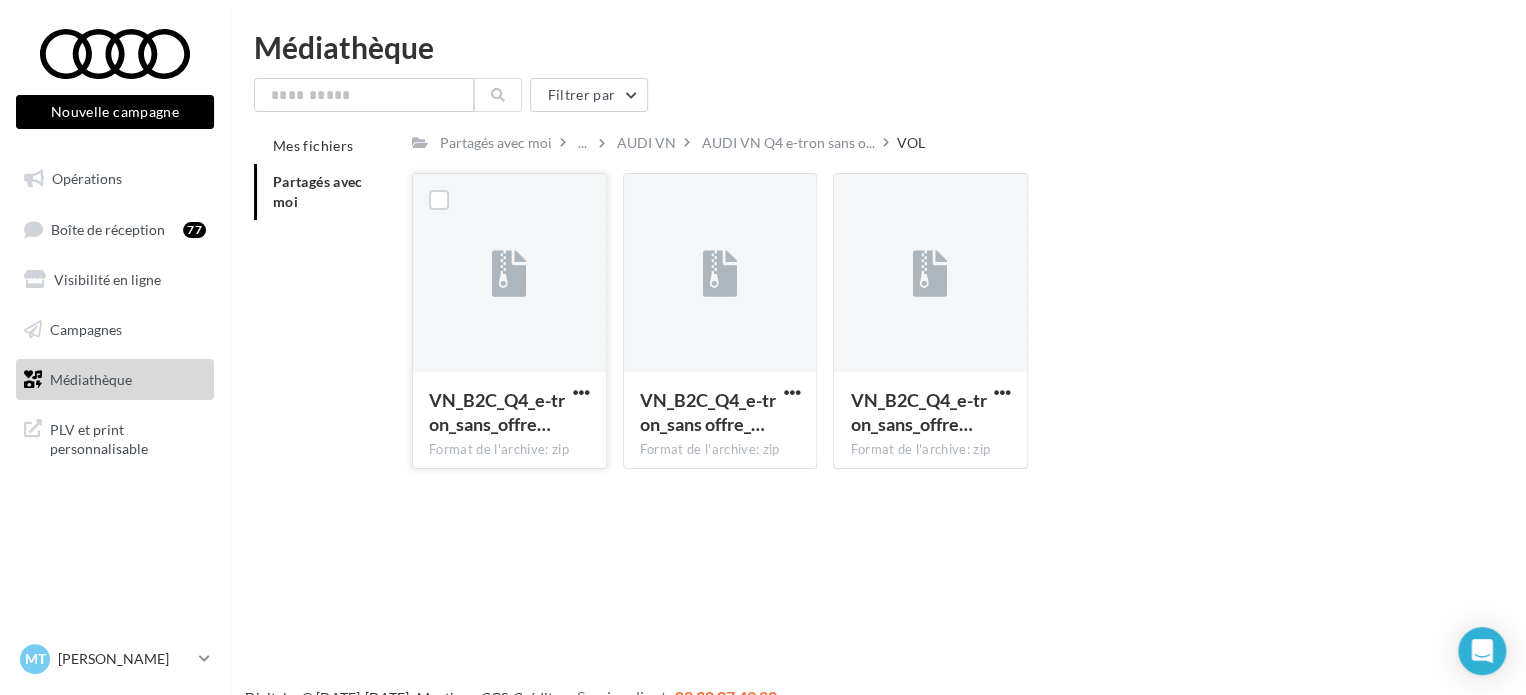 drag, startPoint x: 640, startPoint y: 554, endPoint x: 648, endPoint y: 518, distance: 36.878178 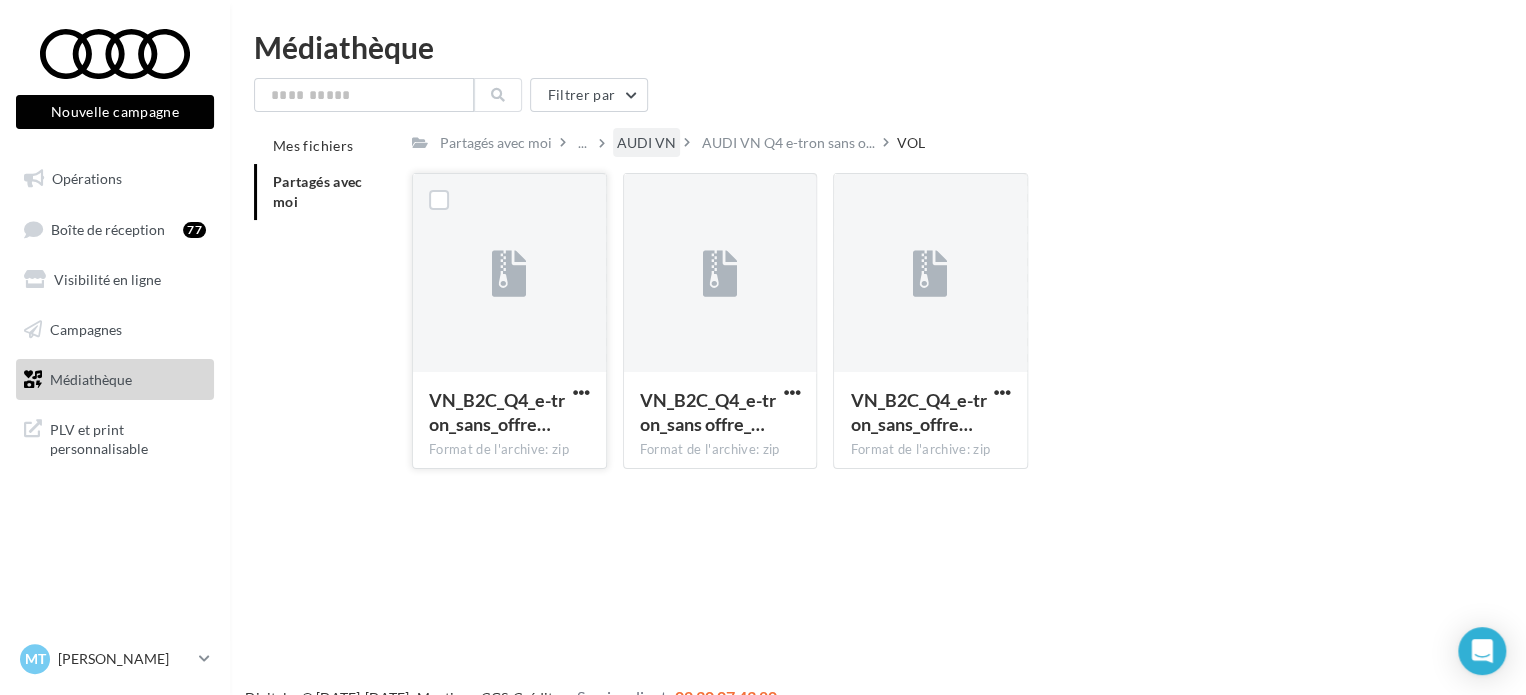 click on "AUDI VN" at bounding box center (646, 143) 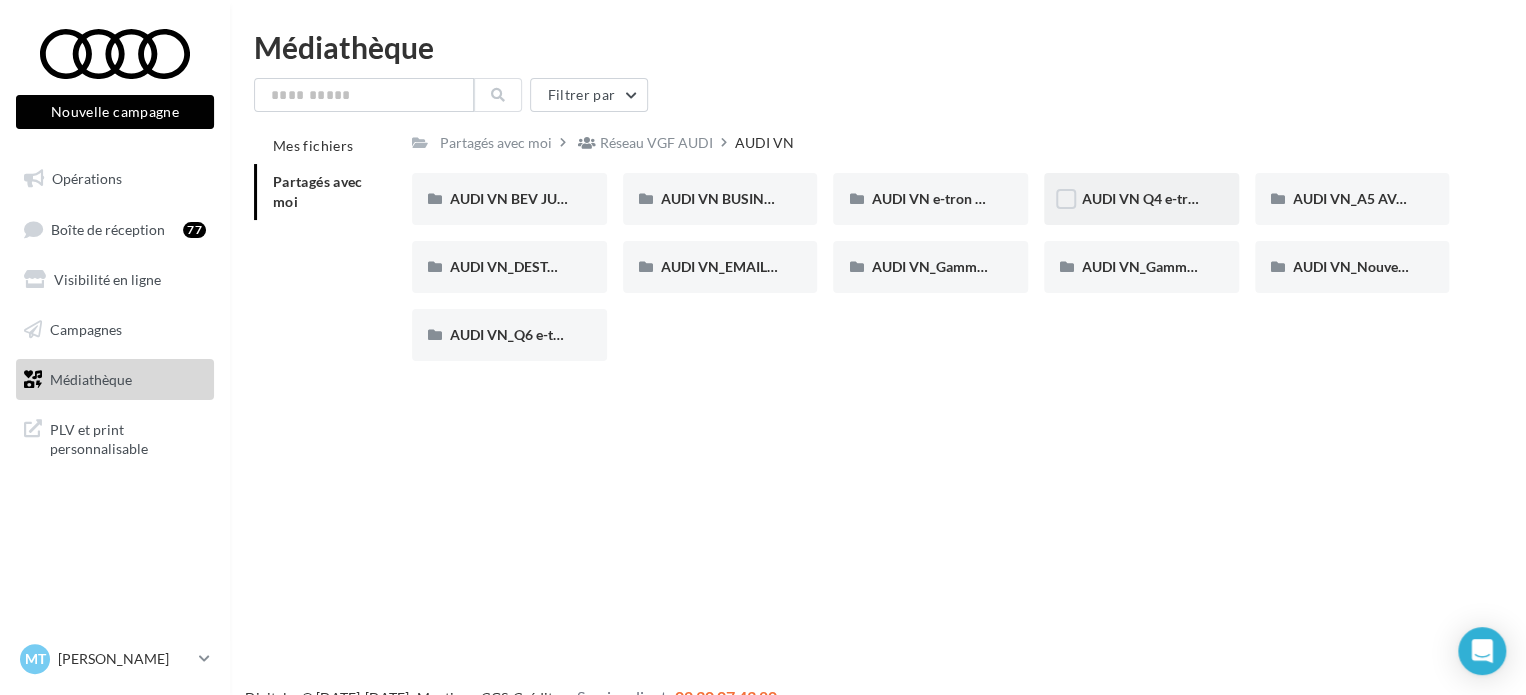 click on "AUDI VN Q4 e-tron sans offre" at bounding box center [1141, 199] 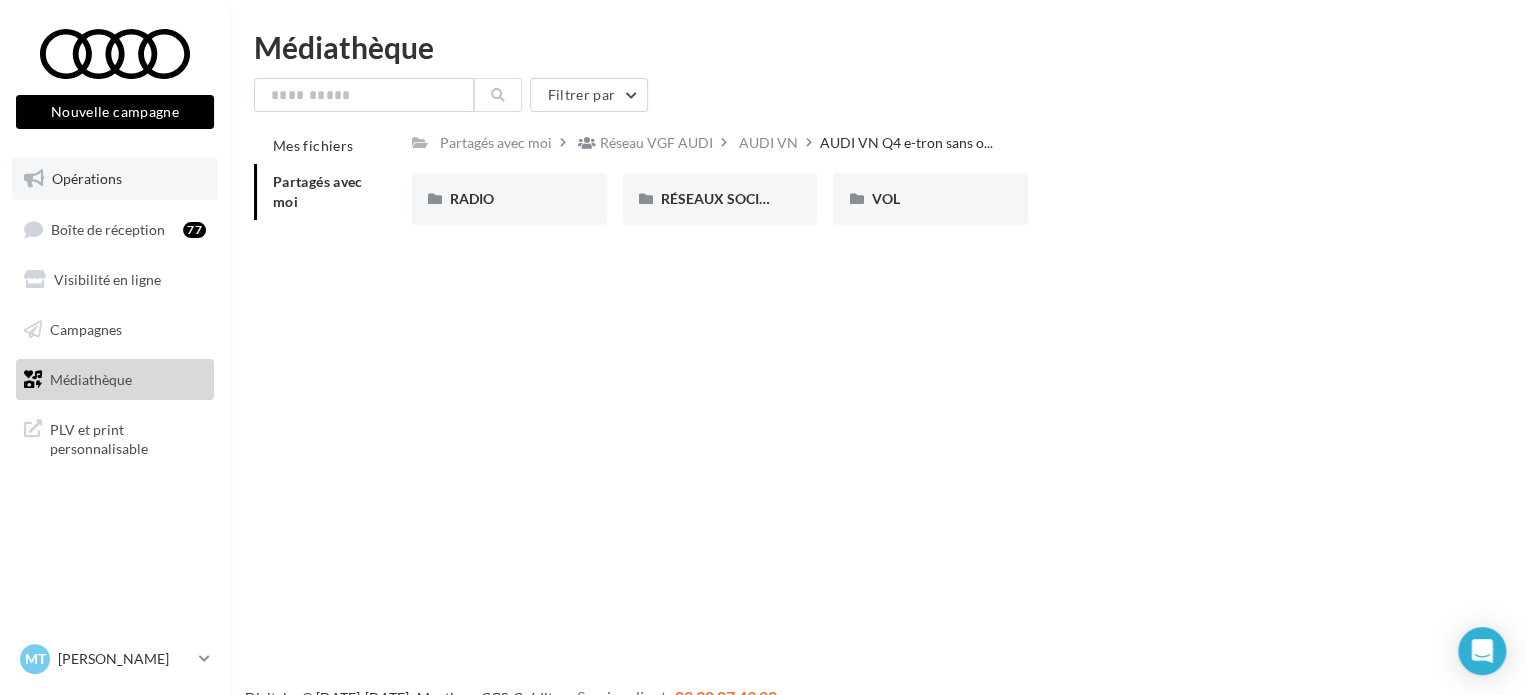 click on "Opérations" at bounding box center (115, 179) 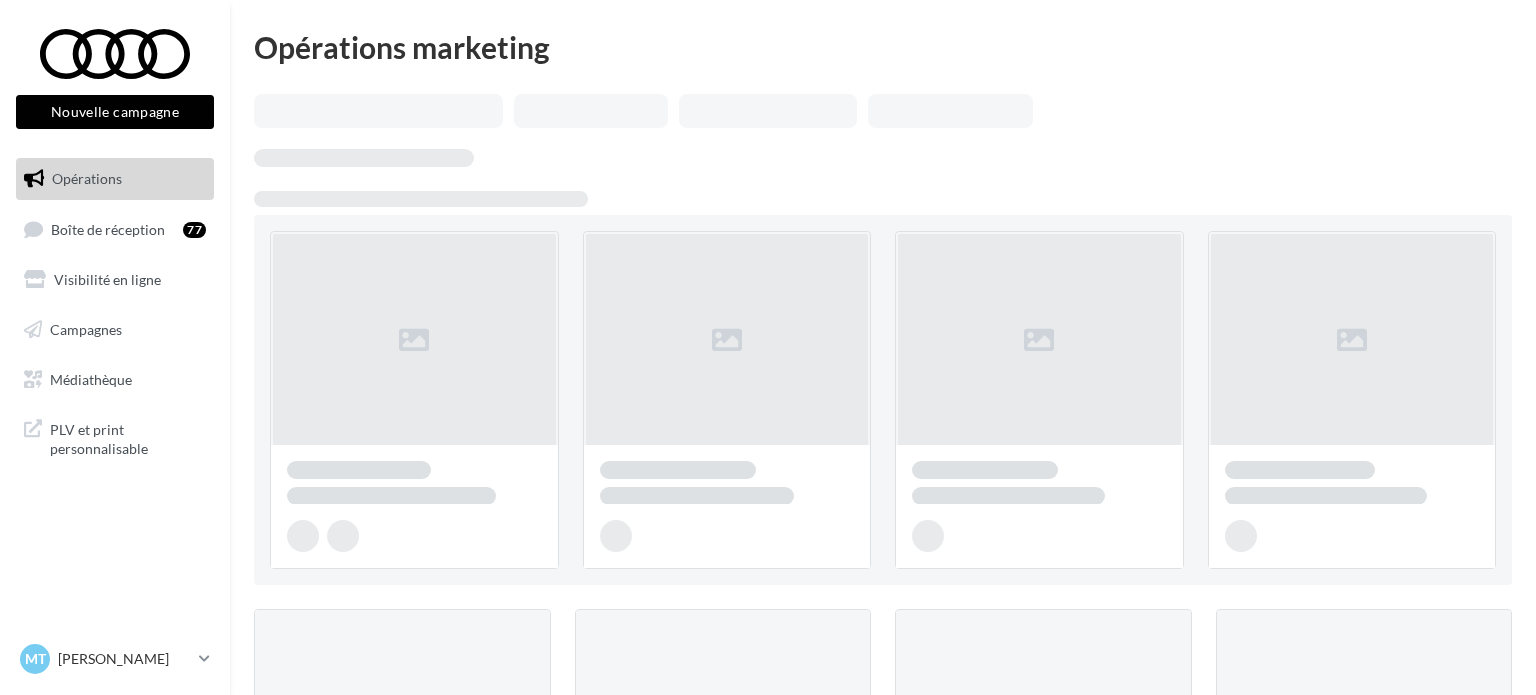 scroll, scrollTop: 0, scrollLeft: 0, axis: both 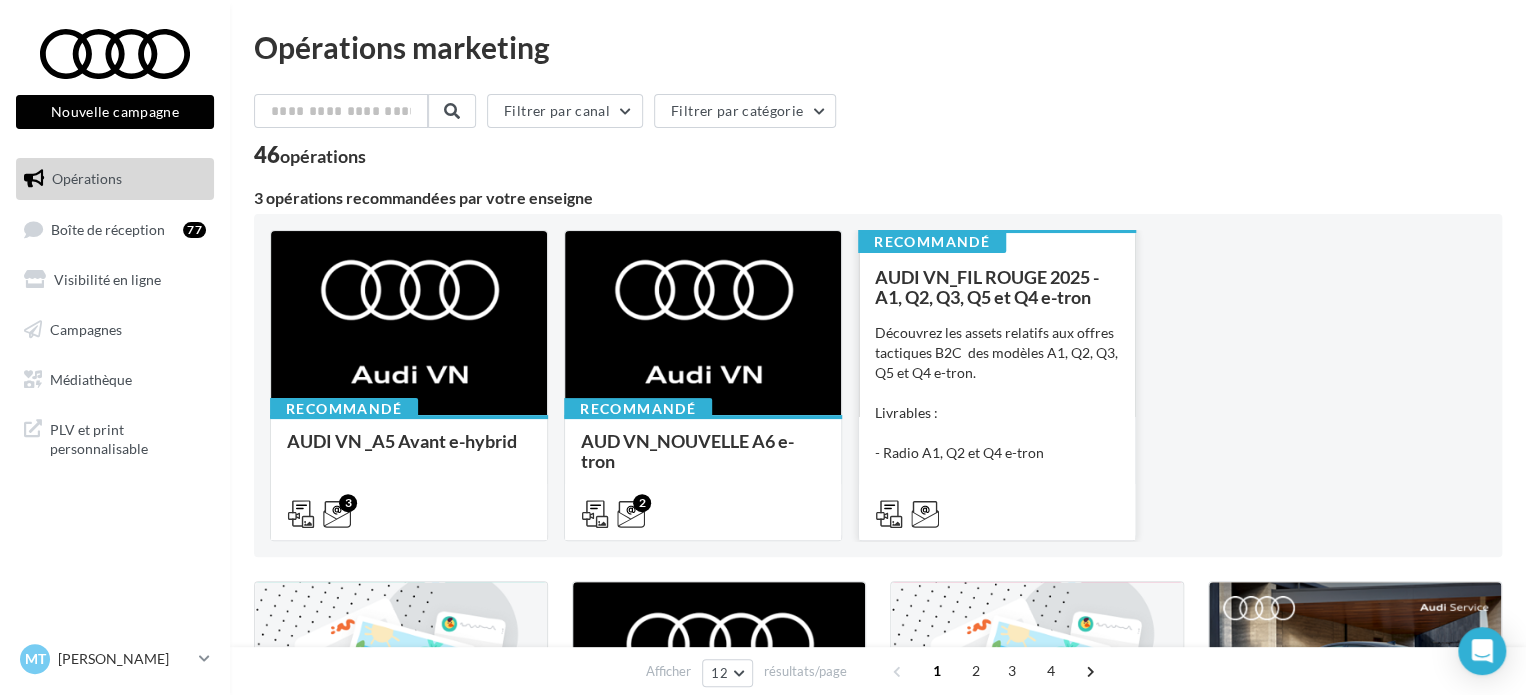 click on "Découvrez les assets relatifs aux offres tactiques B2C  des modèles A1, Q2, Q3, Q5 et Q4 e-tron.
Livrables :
- Radio A1, Q2 et Q4 e-tron
- Réseaux sociaux : A1,Q2, Q3, Q4 e-tro..." at bounding box center [997, 423] 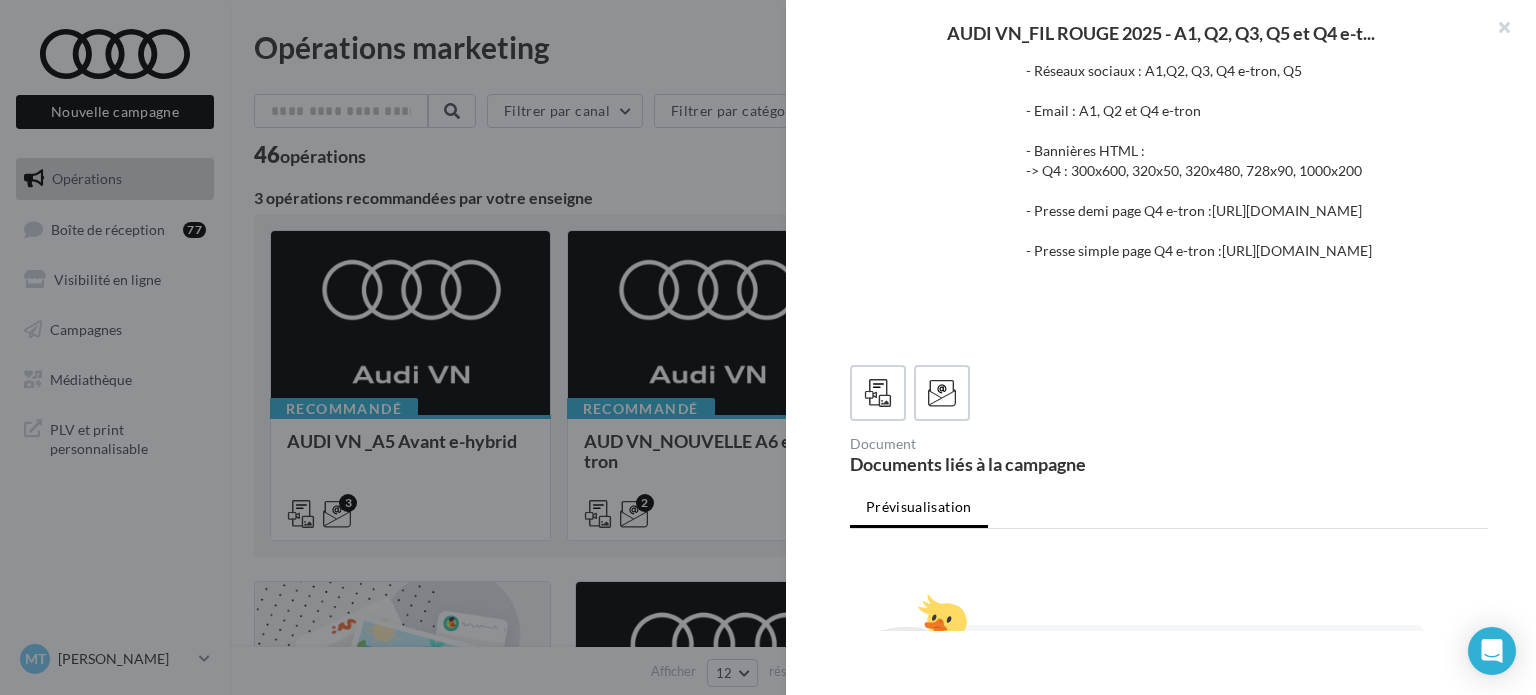 scroll, scrollTop: 500, scrollLeft: 0, axis: vertical 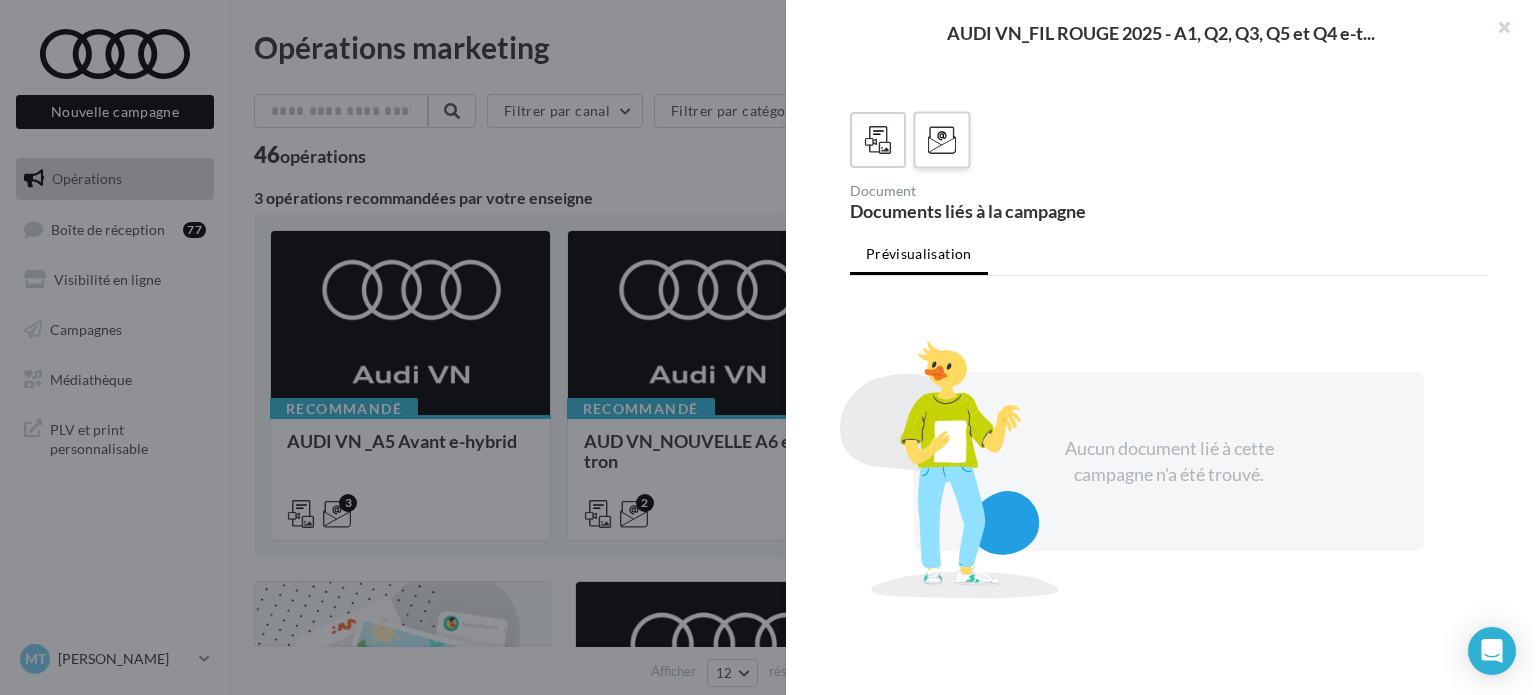 click at bounding box center (941, 139) 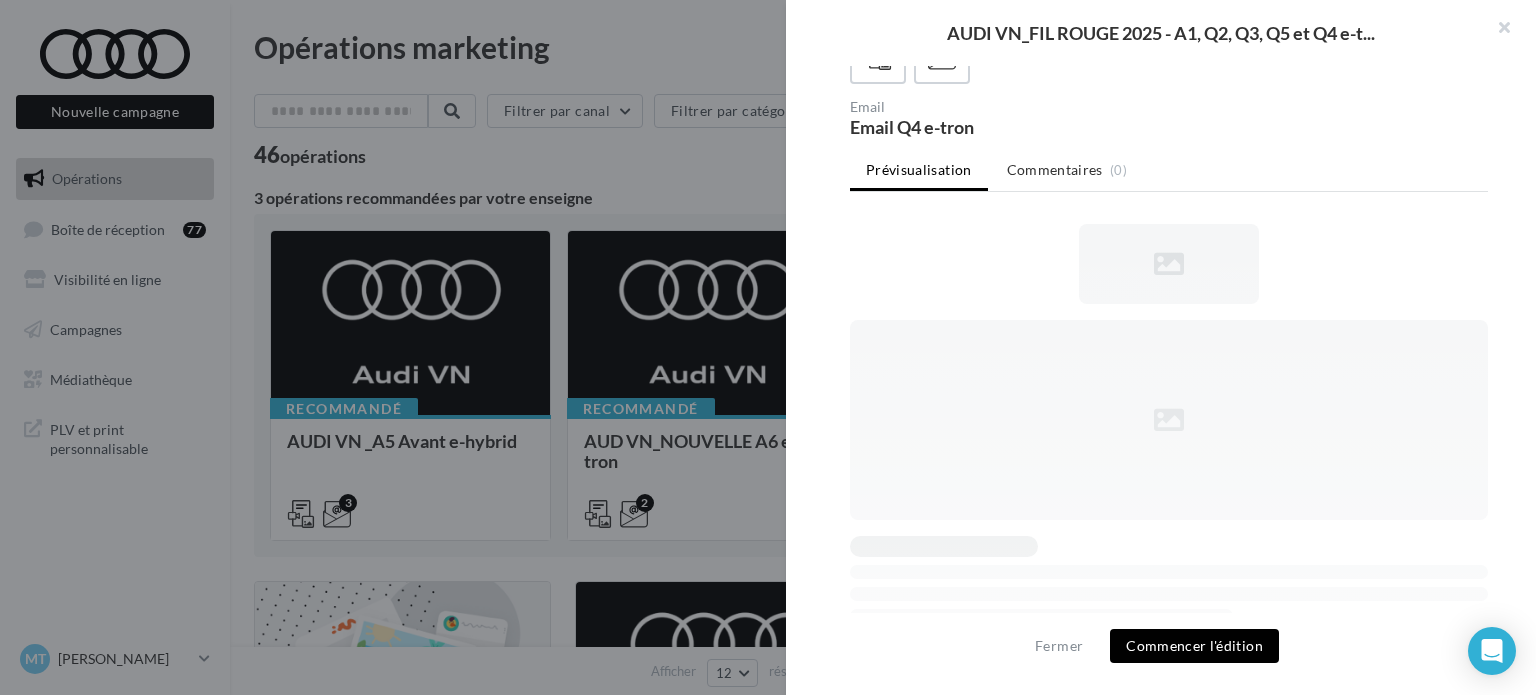 scroll, scrollTop: 0, scrollLeft: 0, axis: both 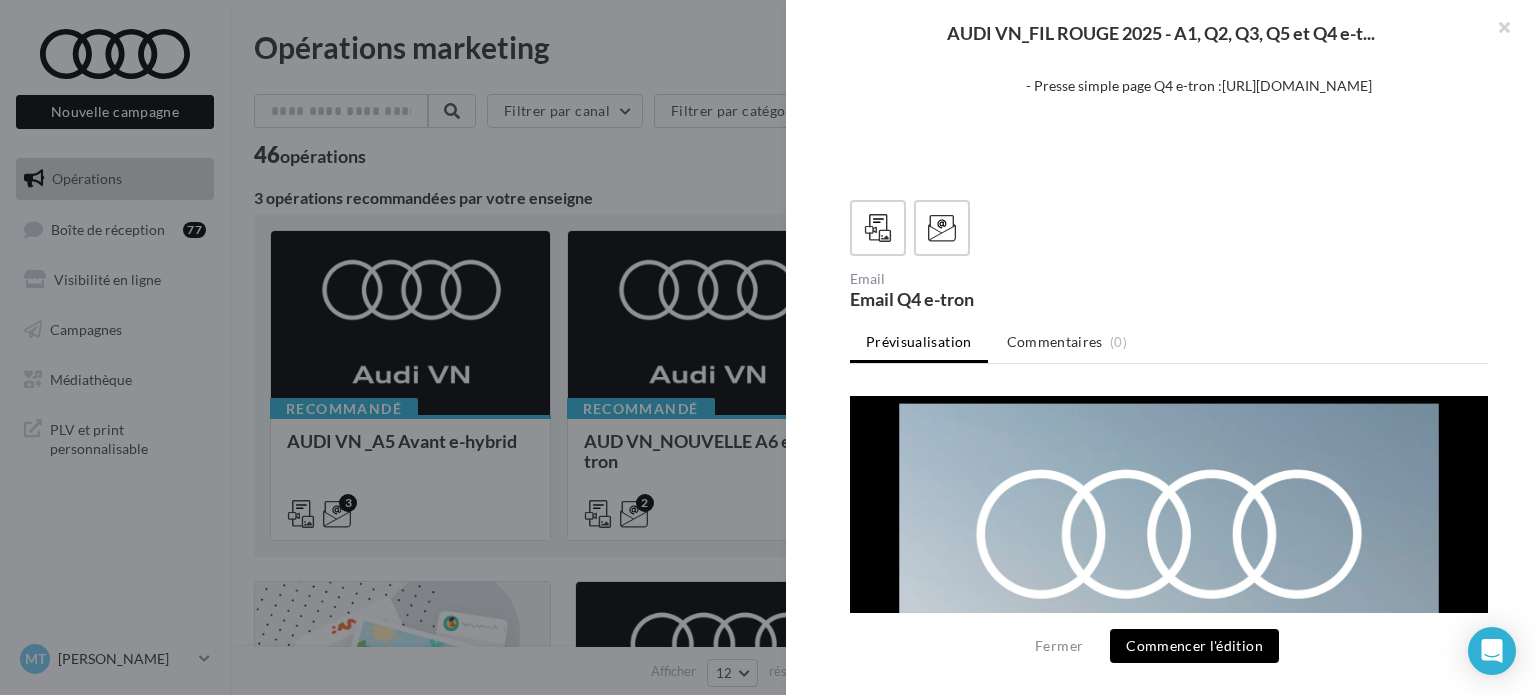 click on "Commencer l'édition" at bounding box center (1194, 646) 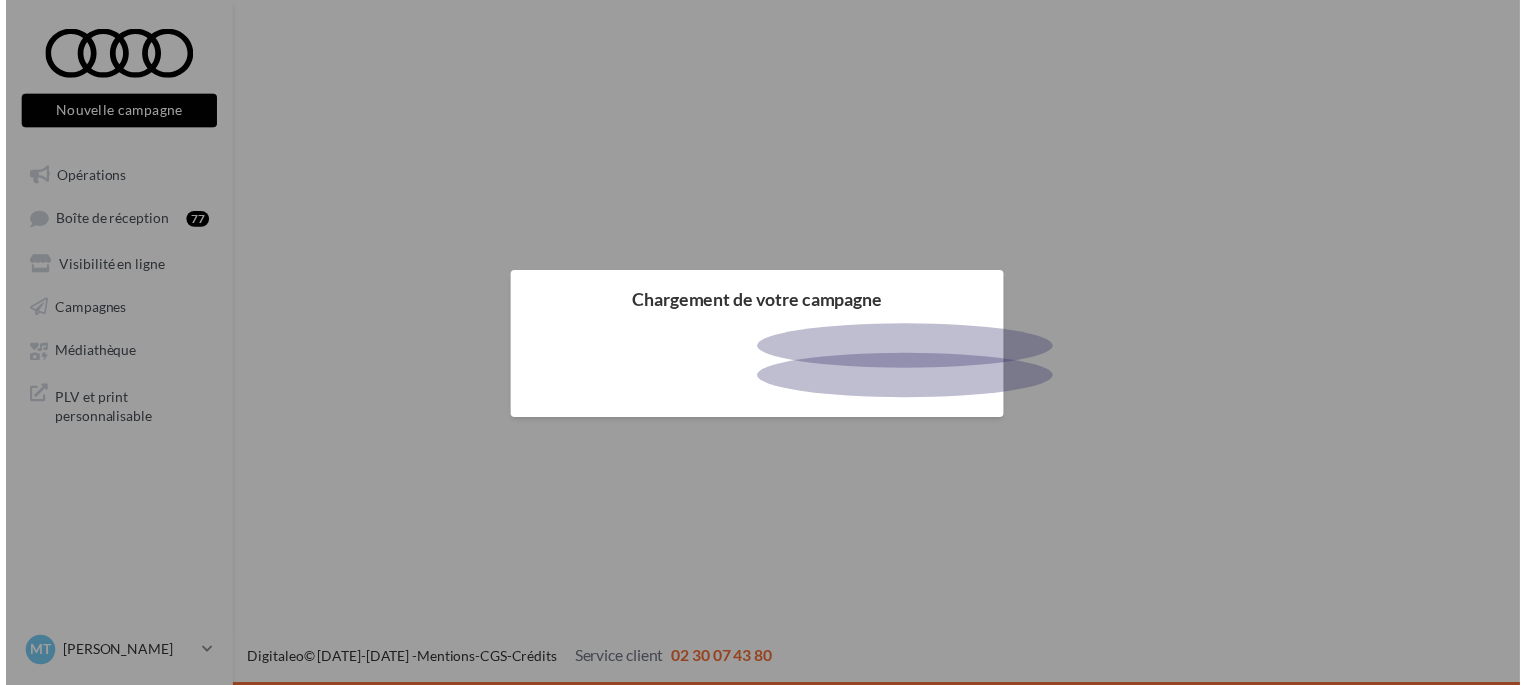scroll, scrollTop: 0, scrollLeft: 0, axis: both 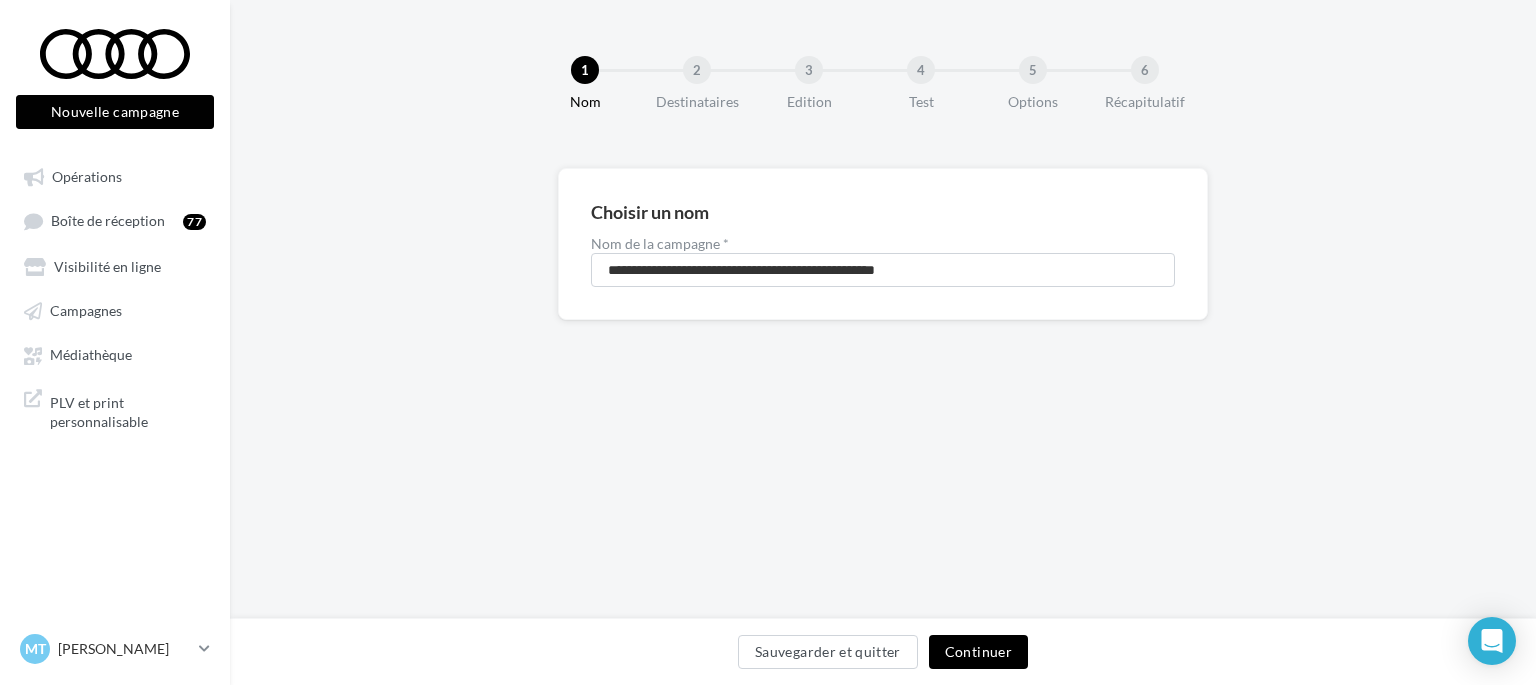 click on "Continuer" at bounding box center (978, 652) 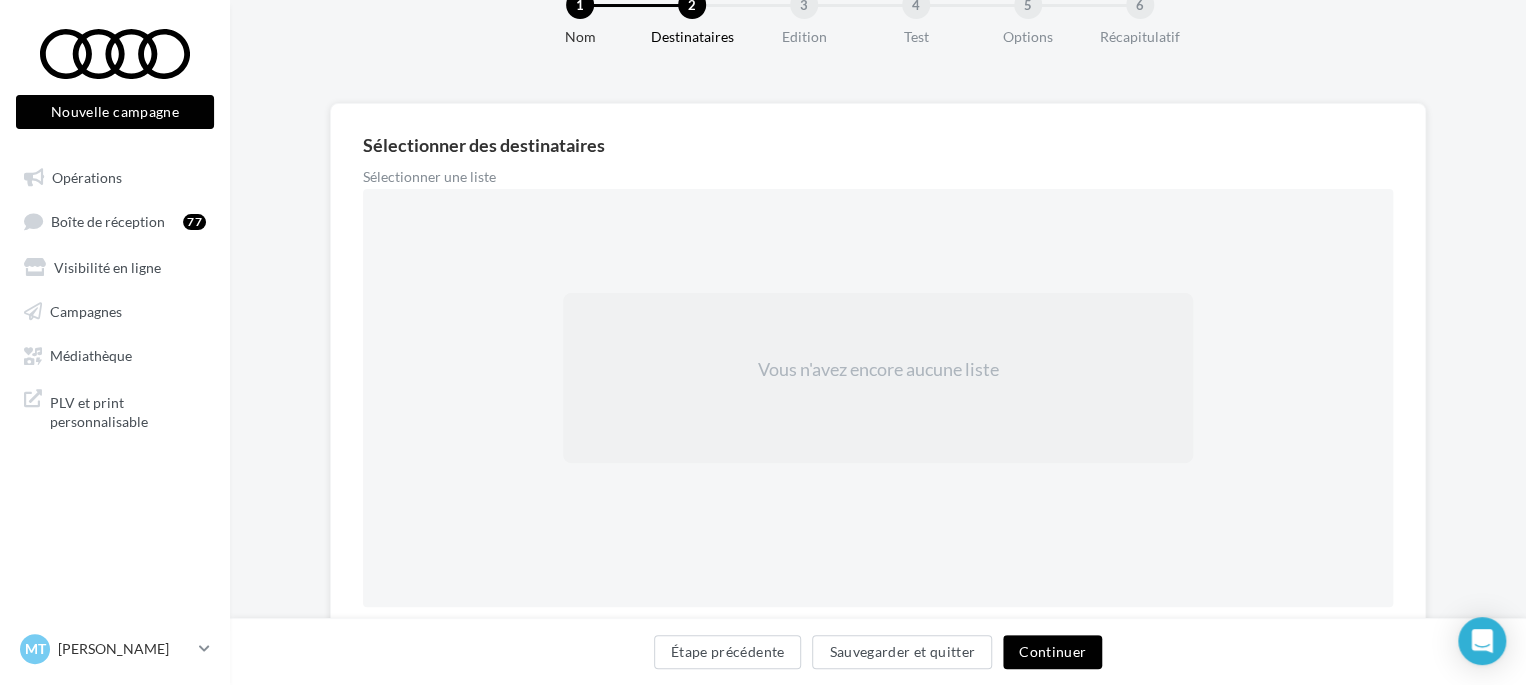 scroll, scrollTop: 137, scrollLeft: 0, axis: vertical 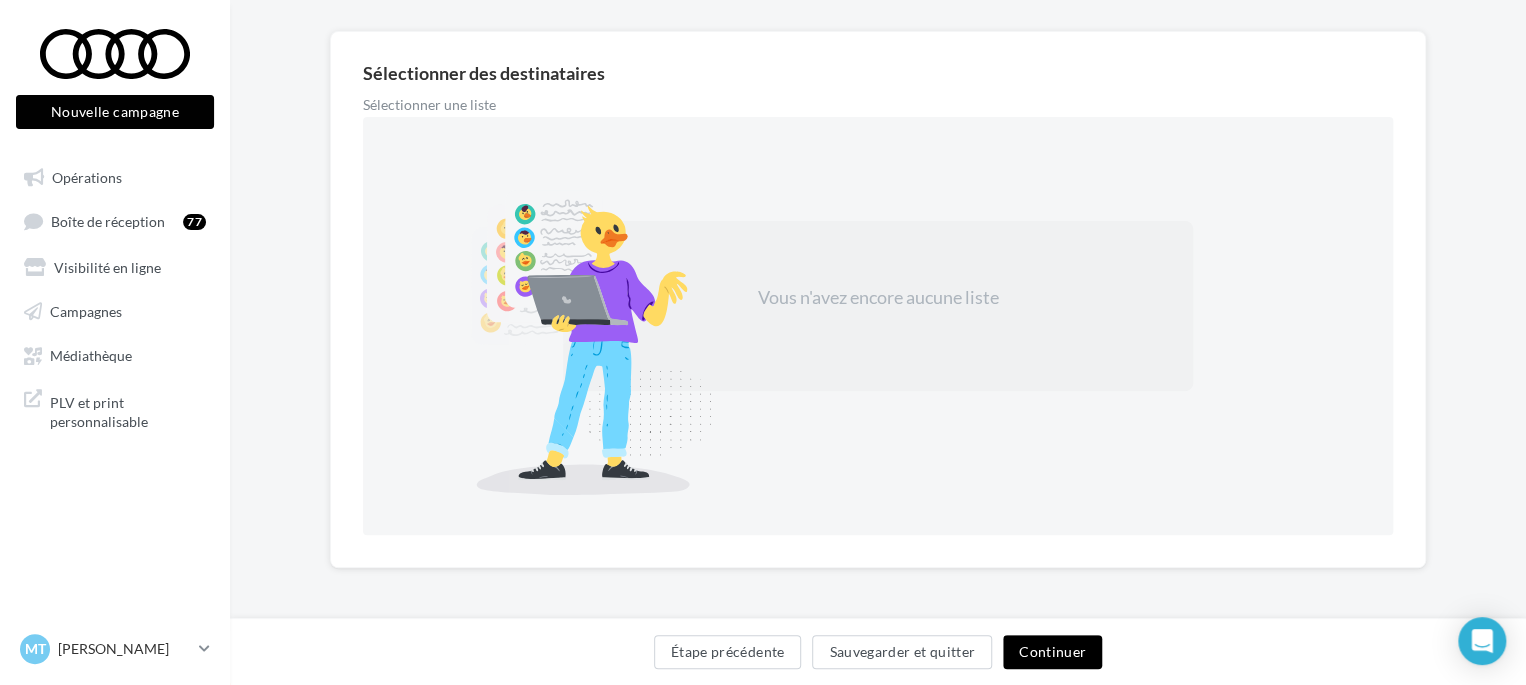 click on "Continuer" at bounding box center [1052, 652] 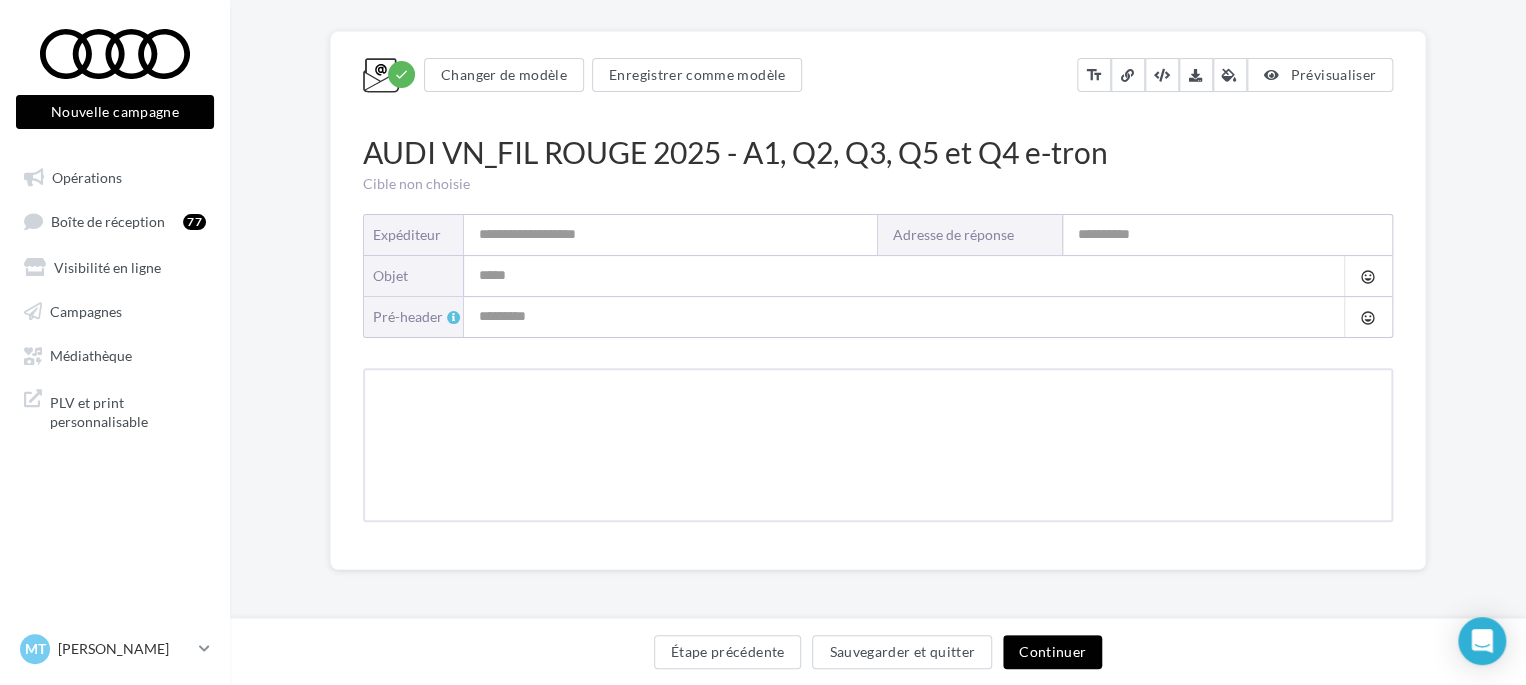 scroll, scrollTop: 0, scrollLeft: 0, axis: both 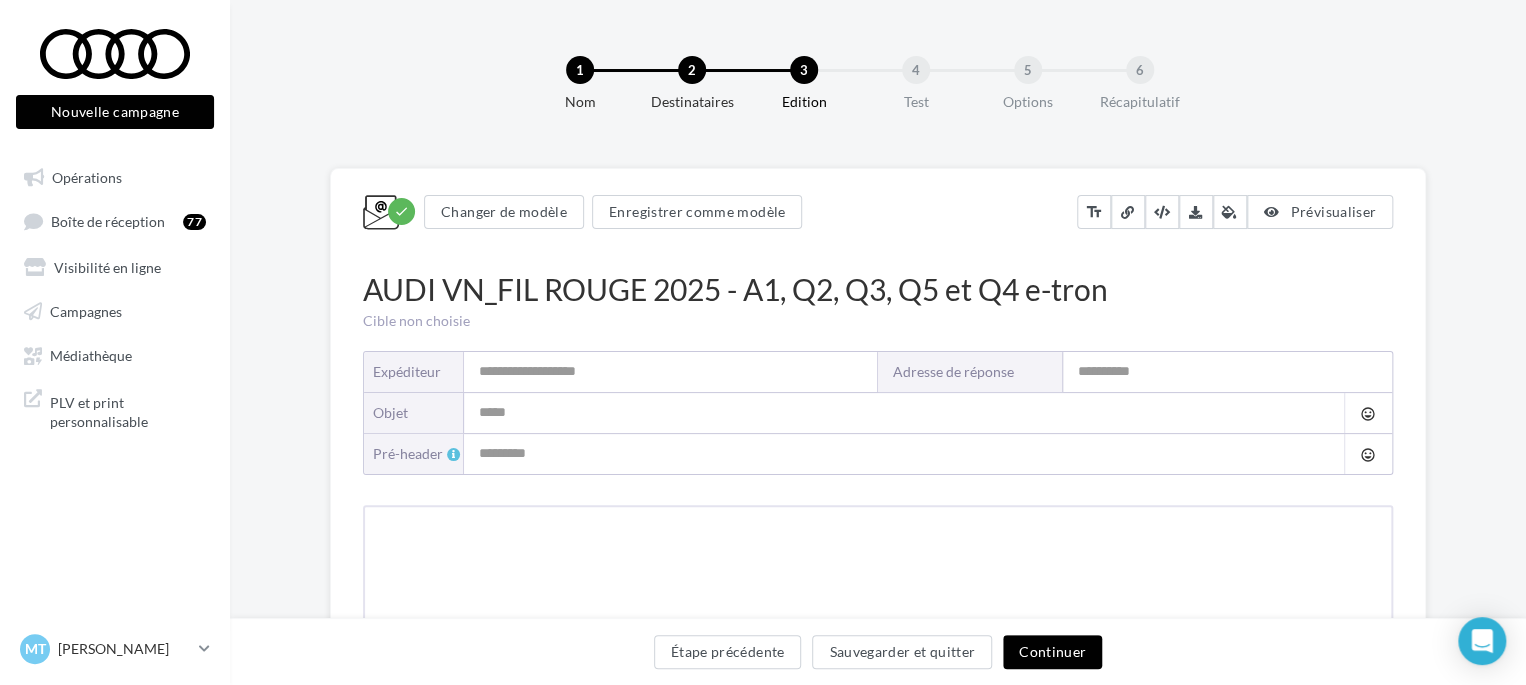 type on "**********" 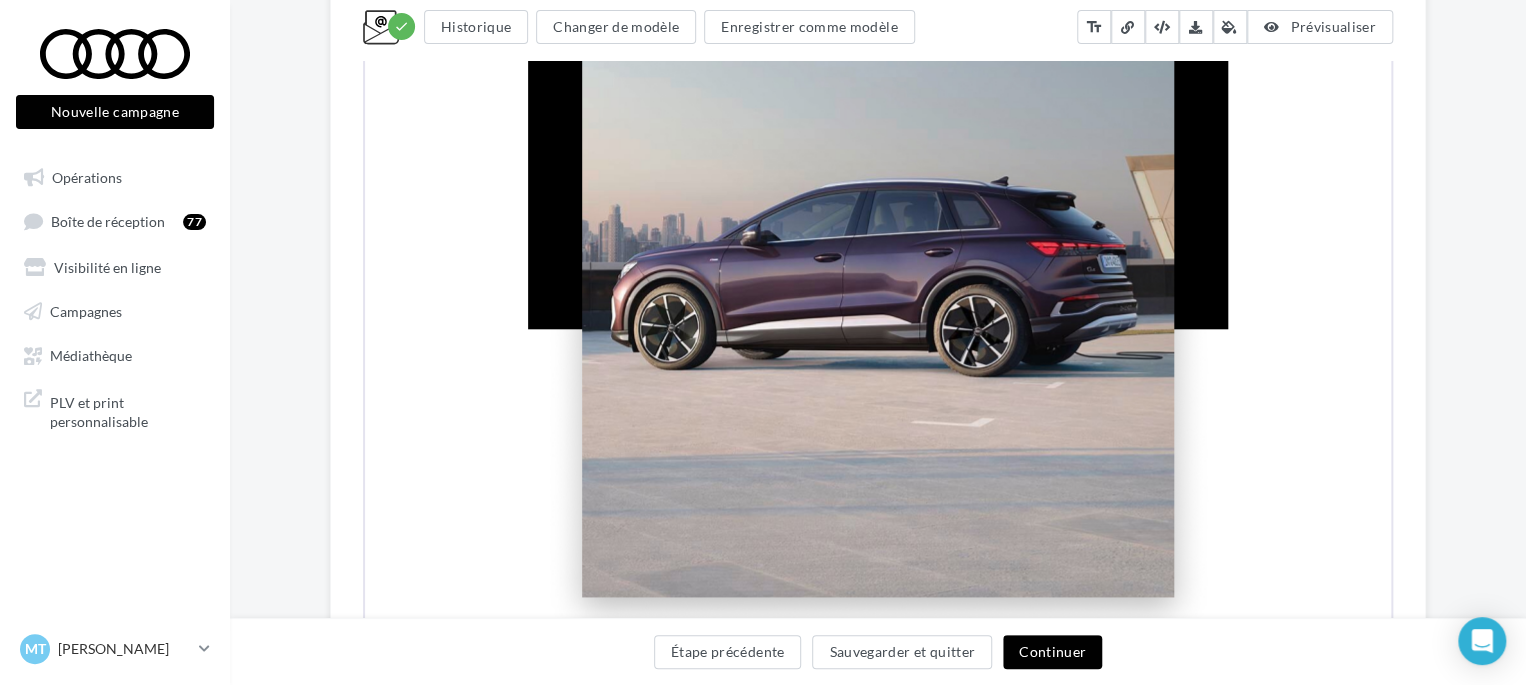 scroll, scrollTop: 900, scrollLeft: 0, axis: vertical 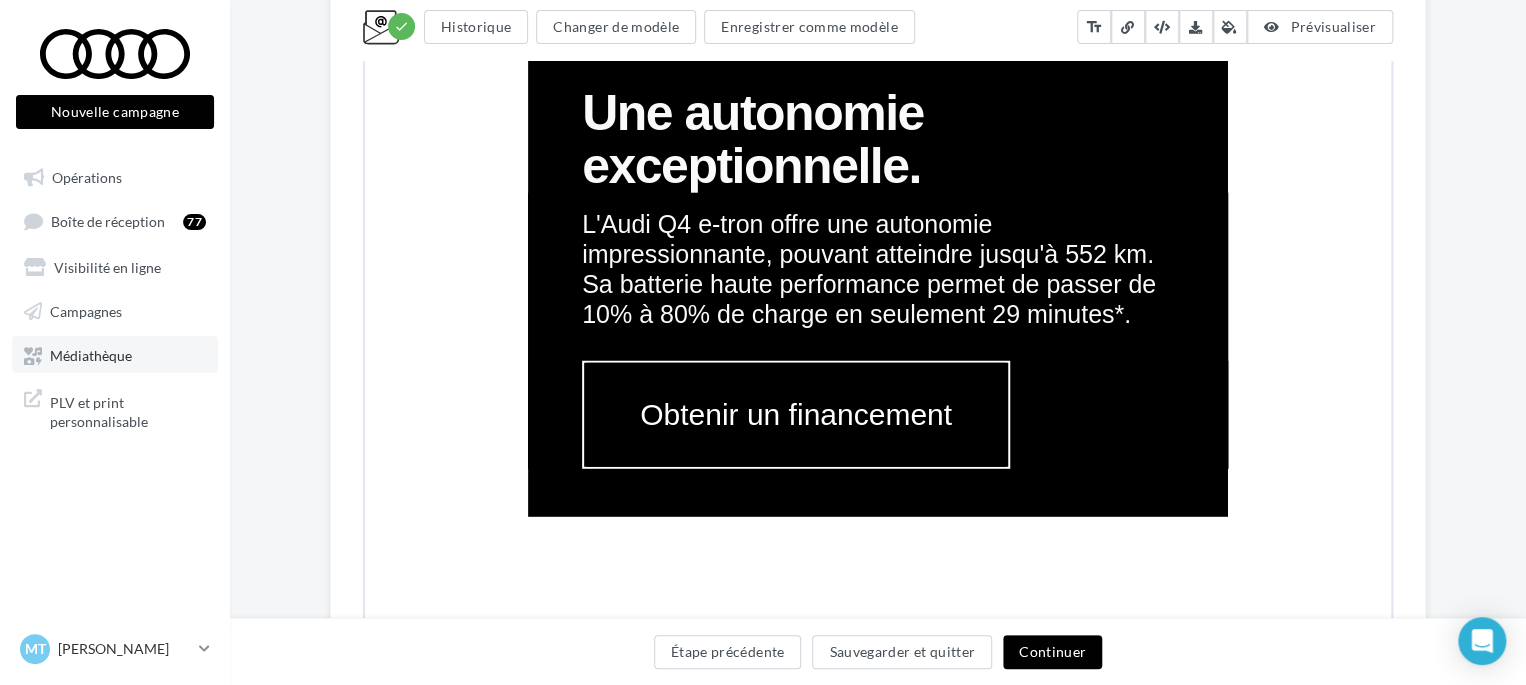 click on "Médiathèque" at bounding box center (115, 354) 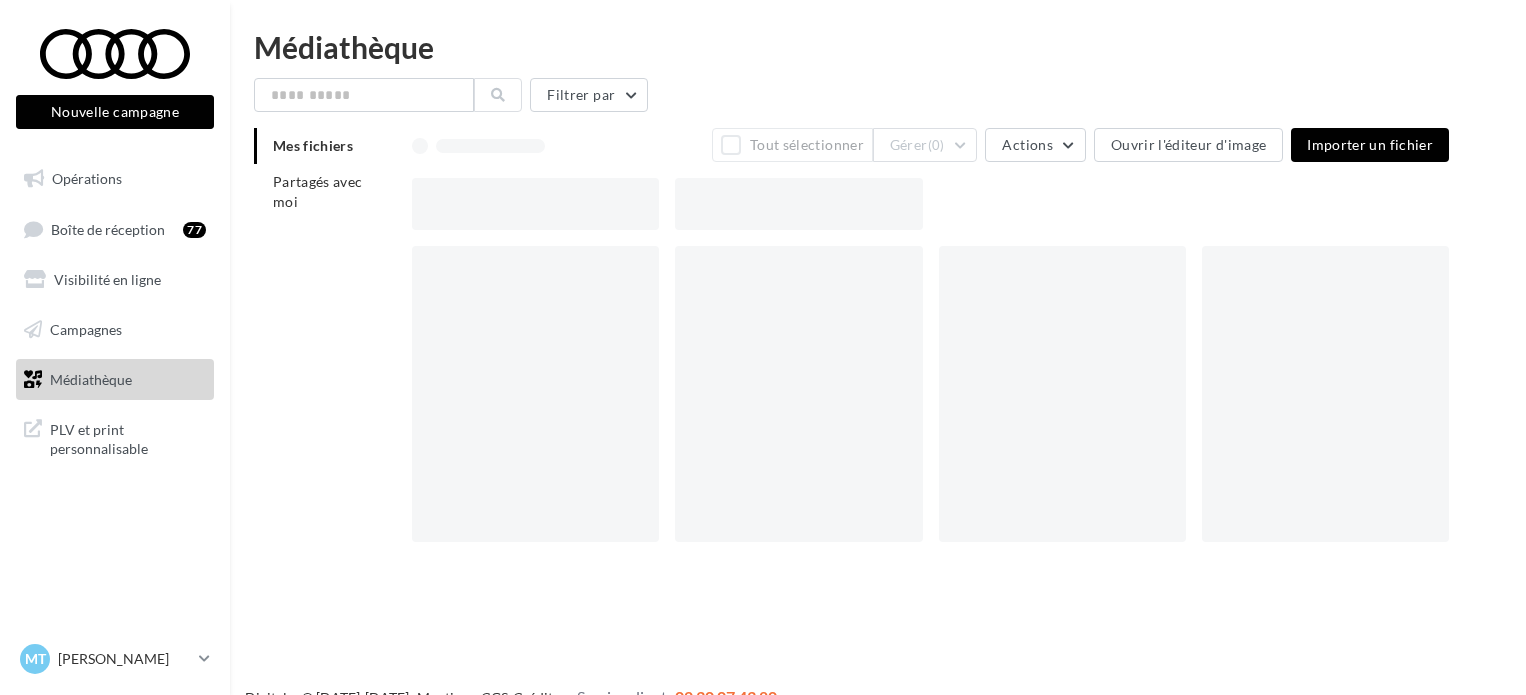 scroll, scrollTop: 0, scrollLeft: 0, axis: both 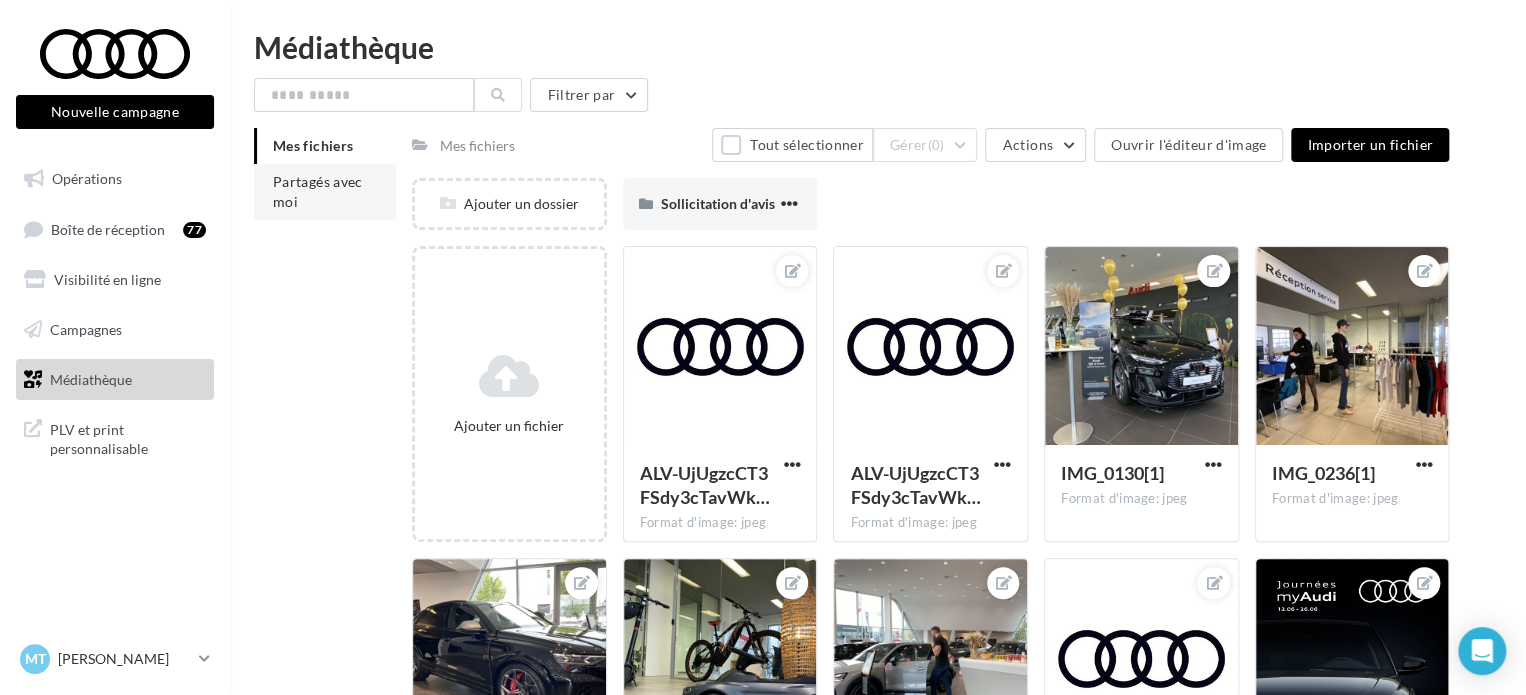 click on "Partagés avec moi" at bounding box center [318, 191] 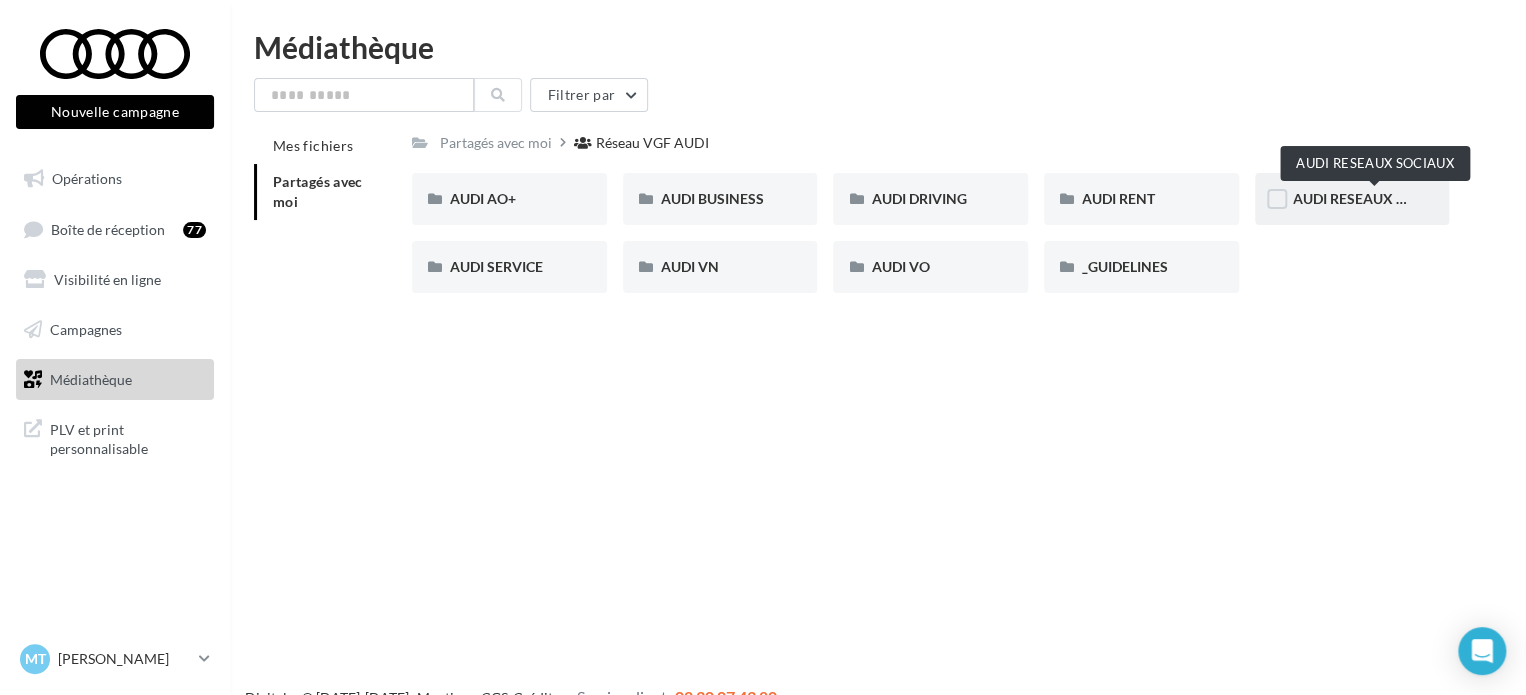 click on "AUDI RESEAUX SOCIAUX" at bounding box center (1375, 198) 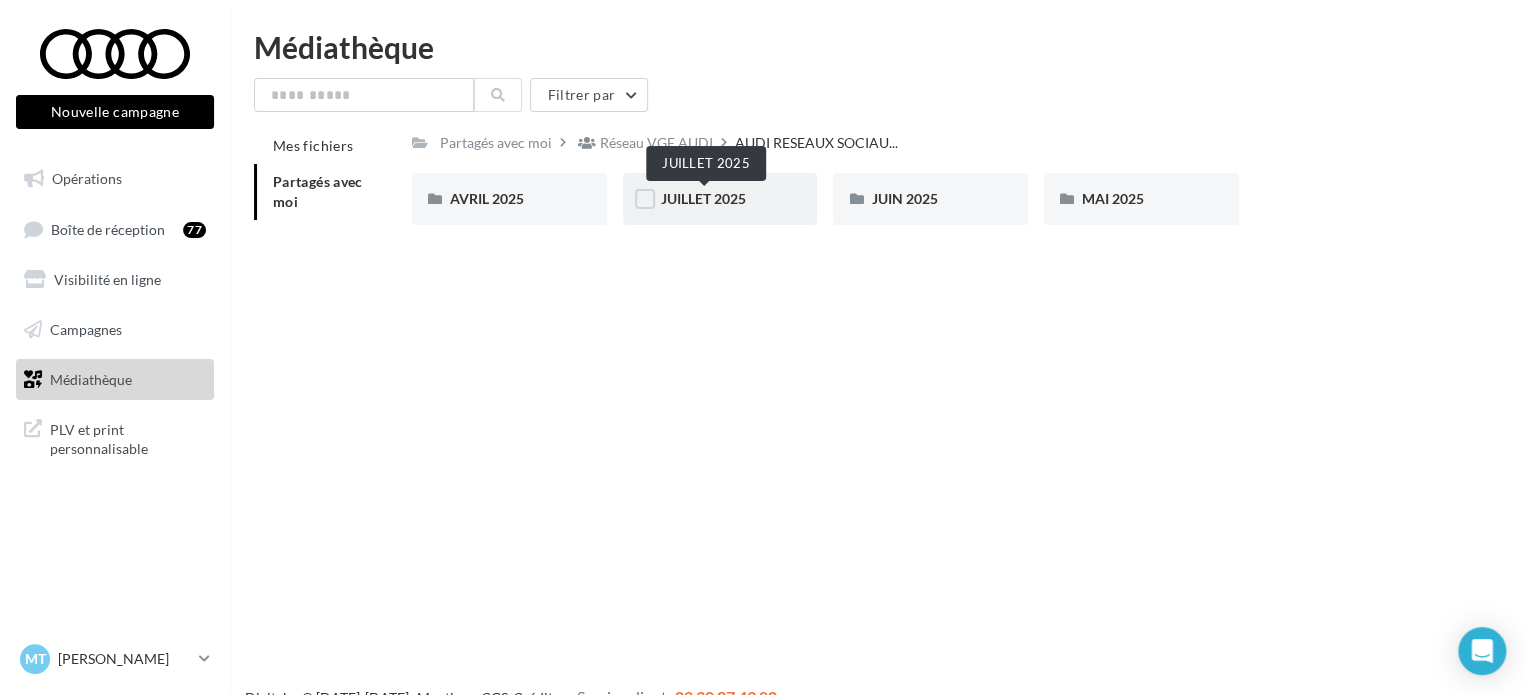 click on "JUILLET 2025" at bounding box center [703, 198] 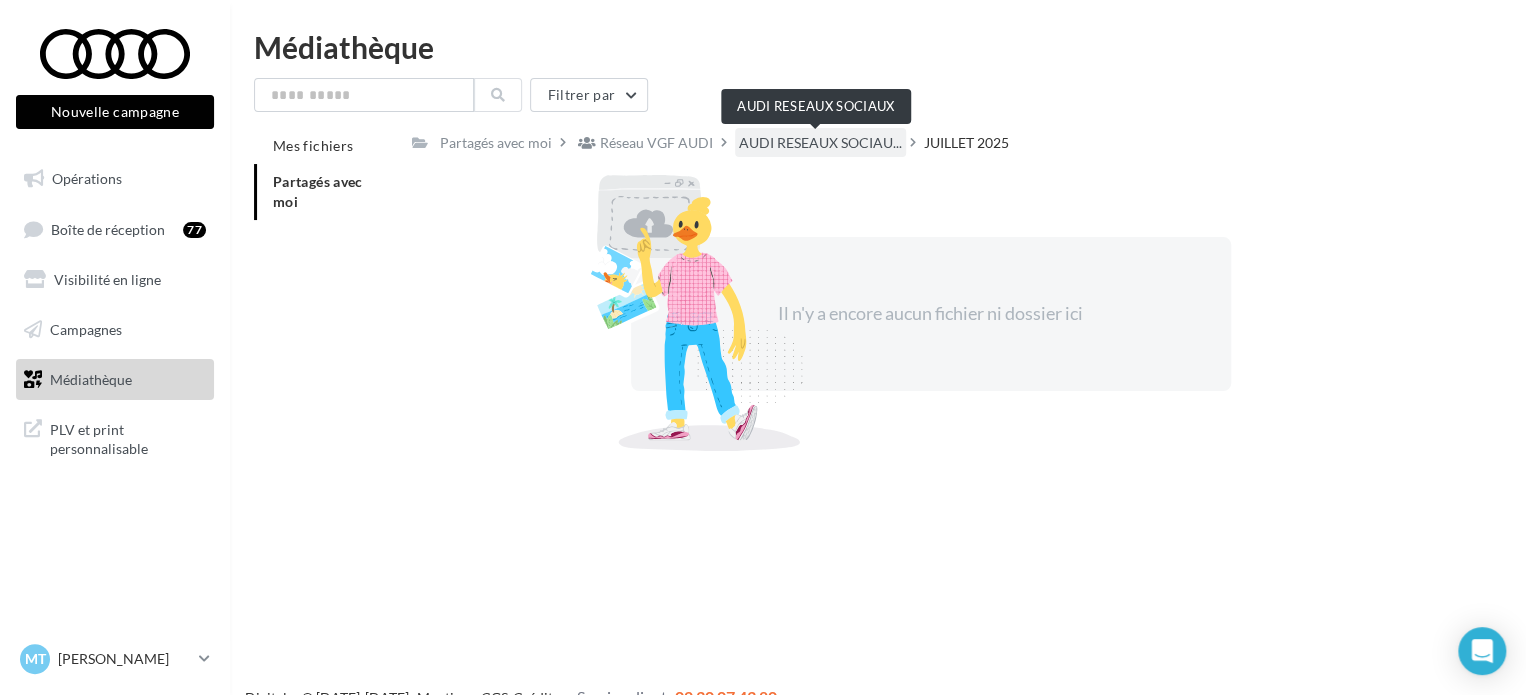 click on "AUDI RESEAUX SOCIAU..." at bounding box center [820, 143] 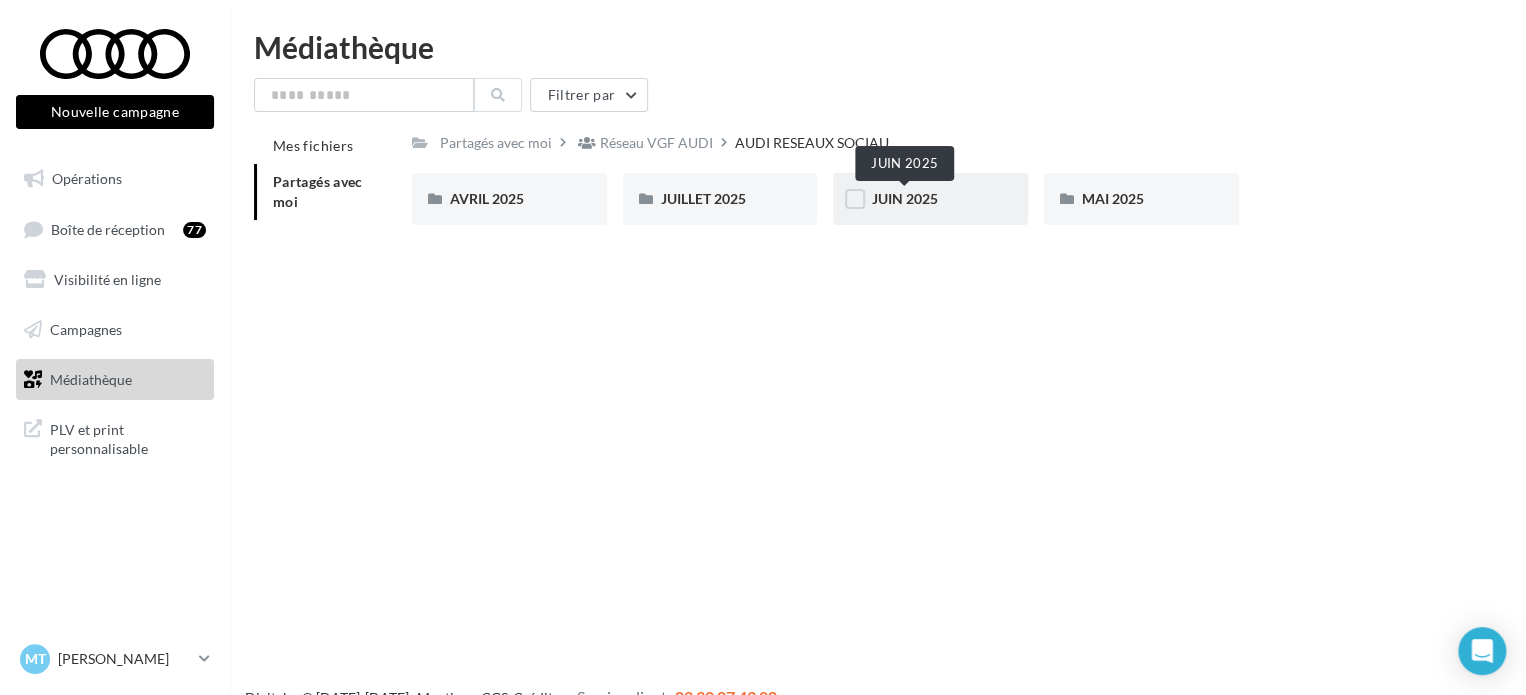 click on "JUIN 2025" at bounding box center (904, 198) 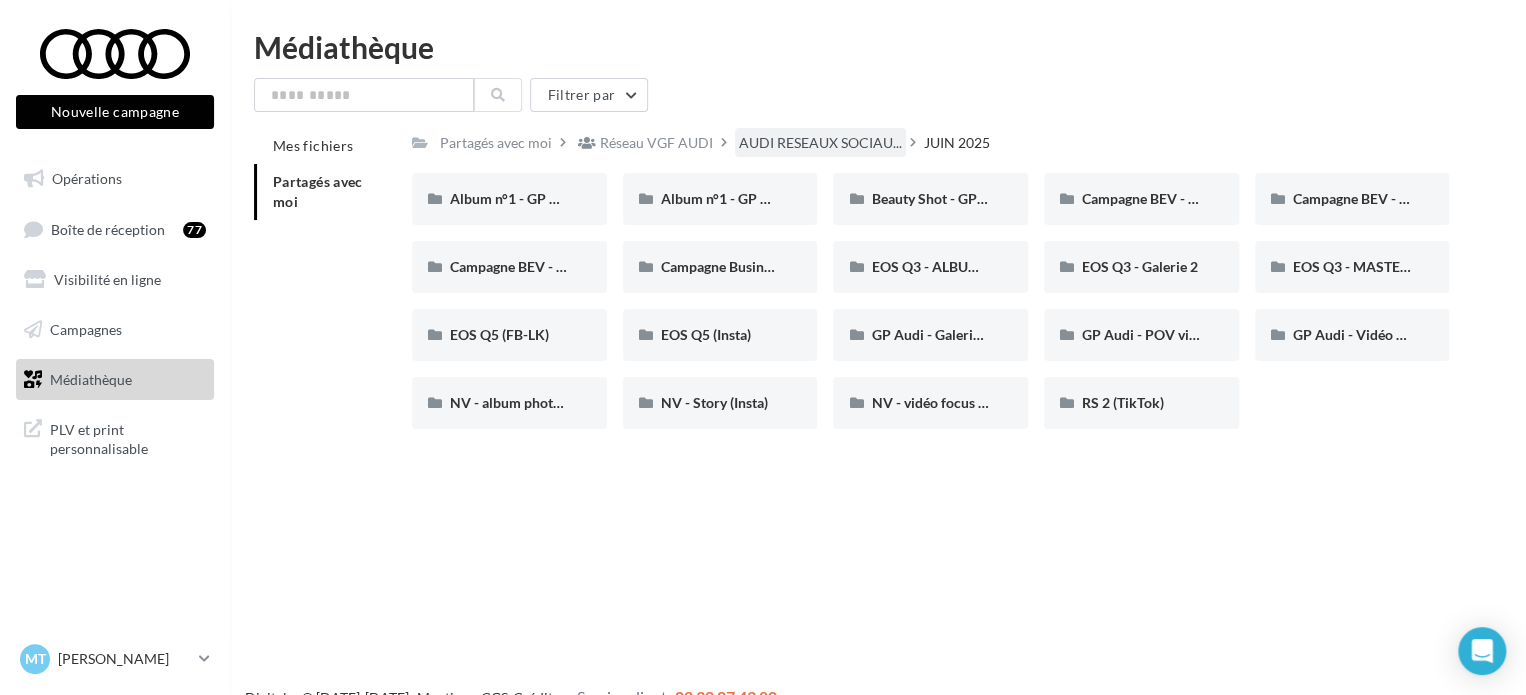 click on "AUDI RESEAUX SOCIAU..." at bounding box center [820, 143] 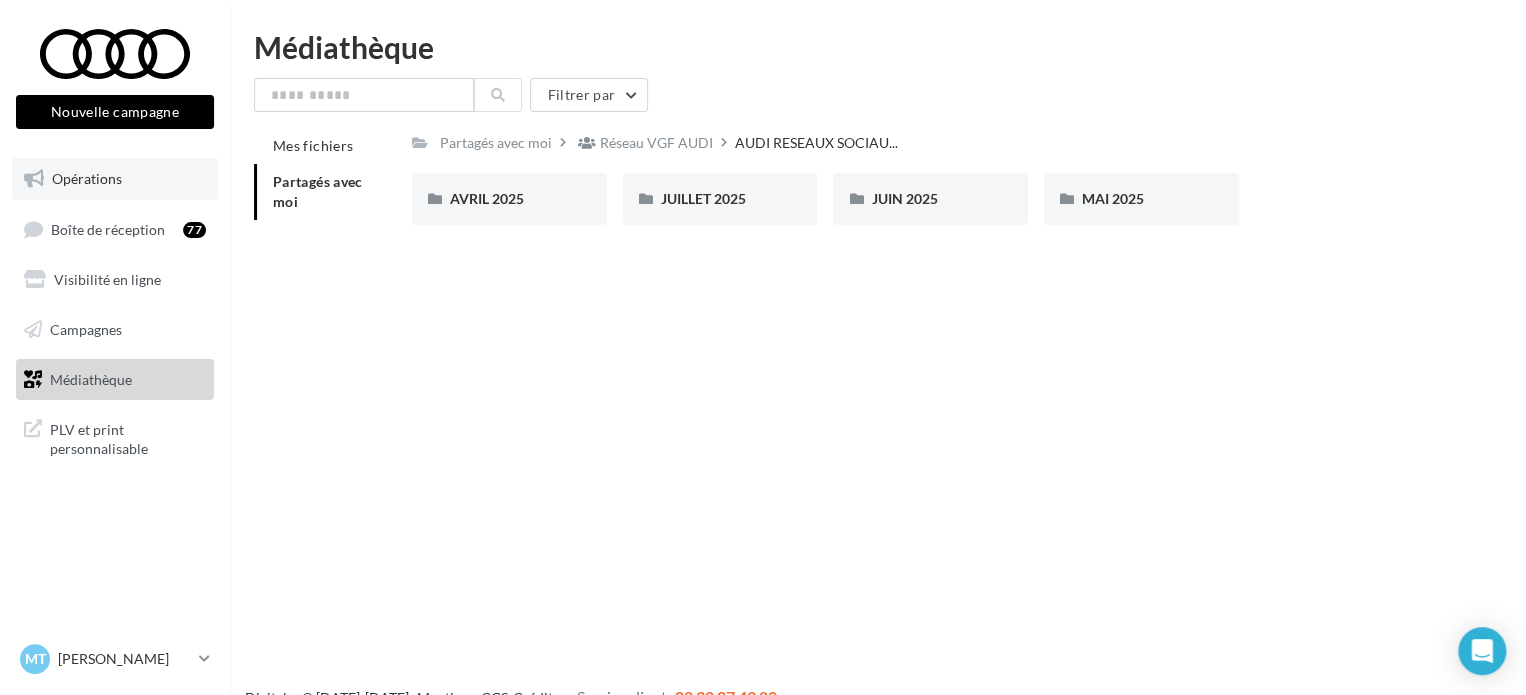 click on "Opérations" at bounding box center (87, 178) 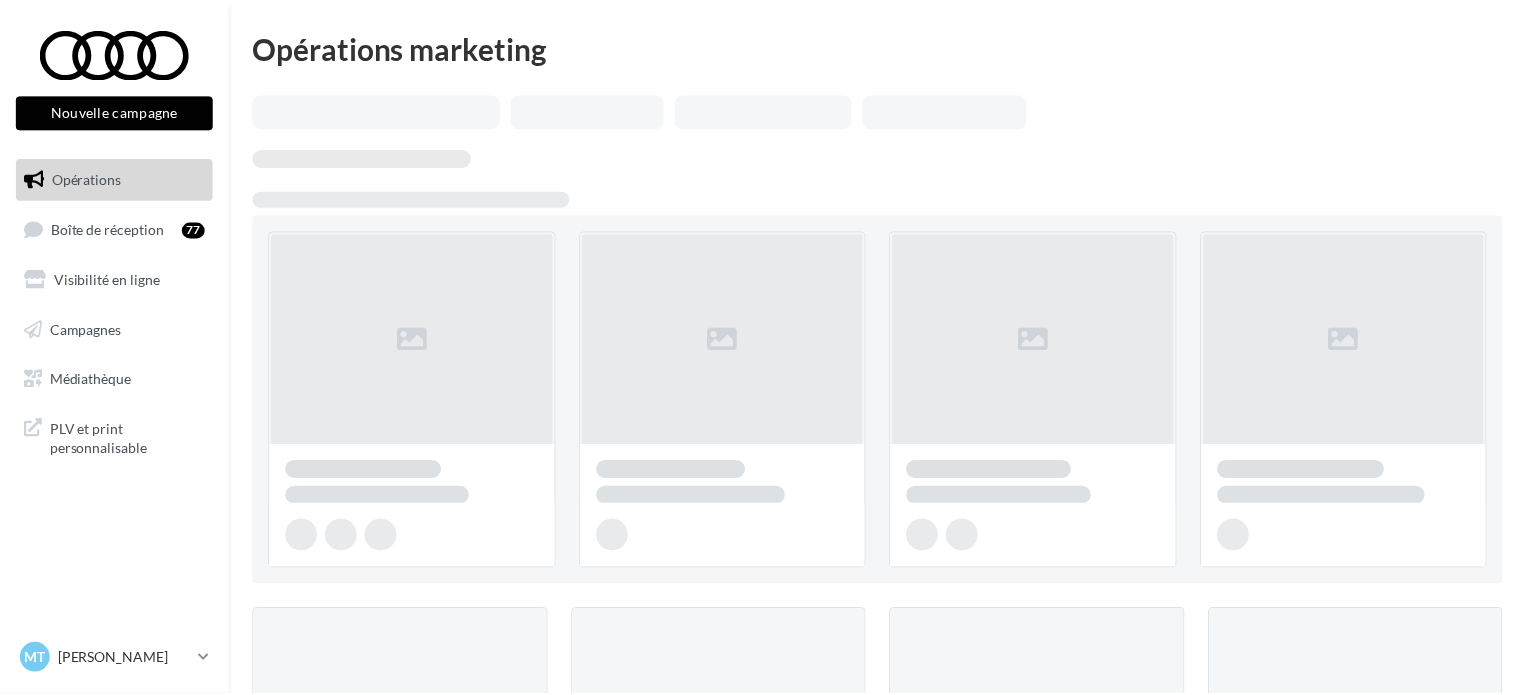 scroll, scrollTop: 0, scrollLeft: 0, axis: both 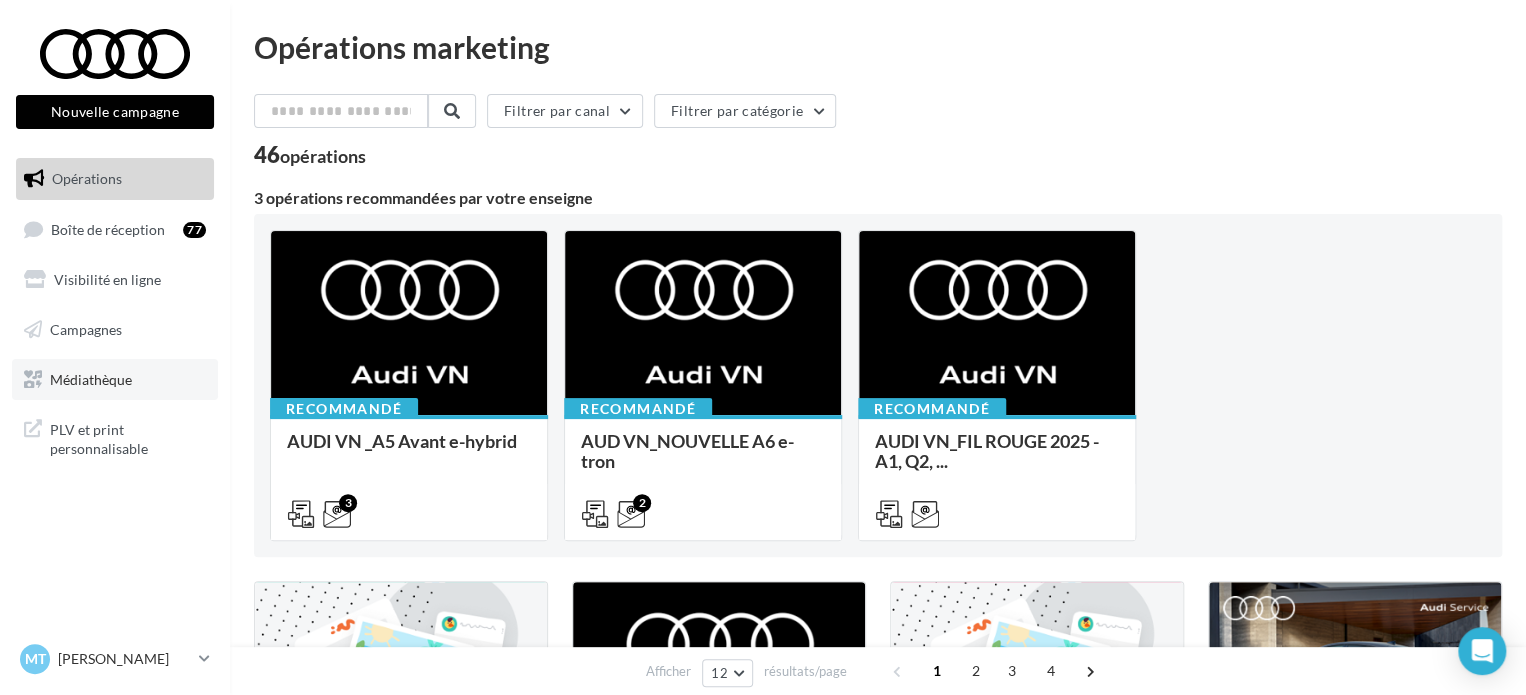 click on "Médiathèque" at bounding box center (91, 378) 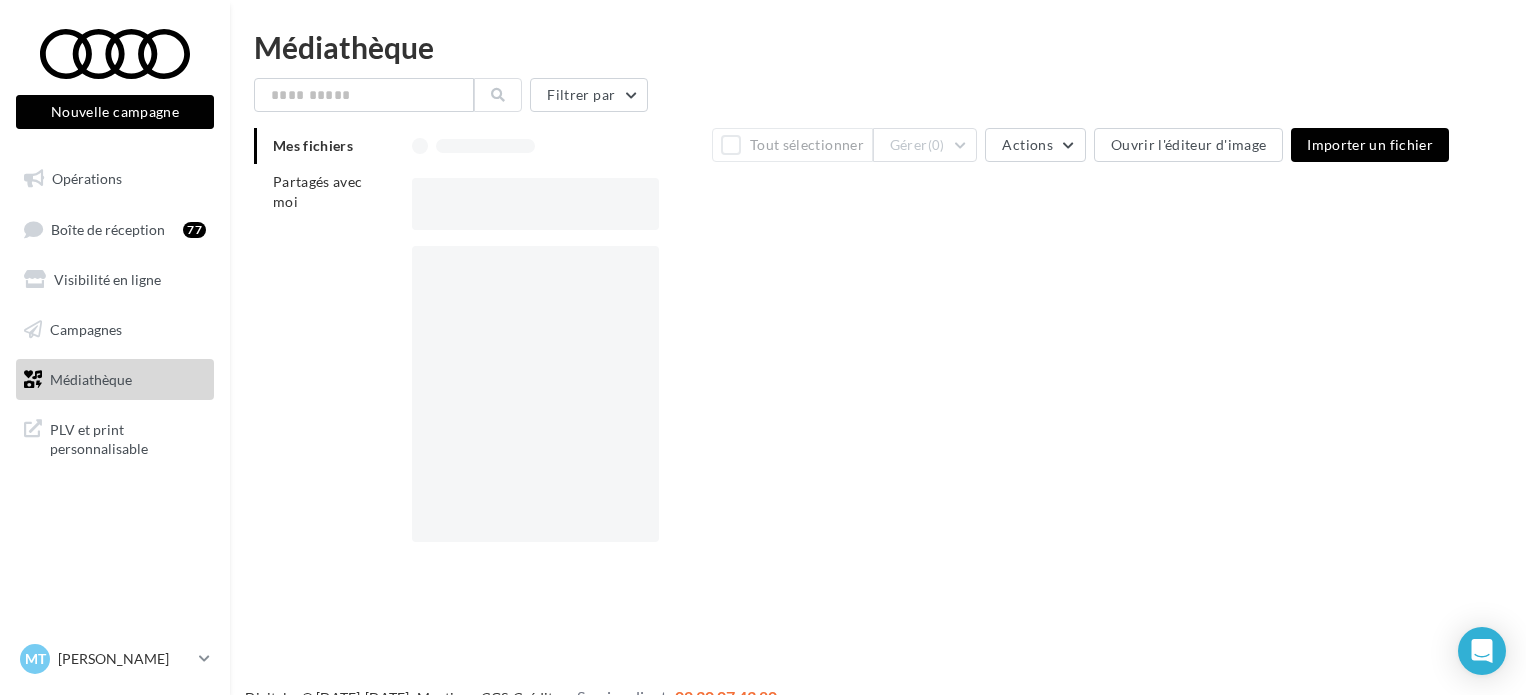 scroll, scrollTop: 0, scrollLeft: 0, axis: both 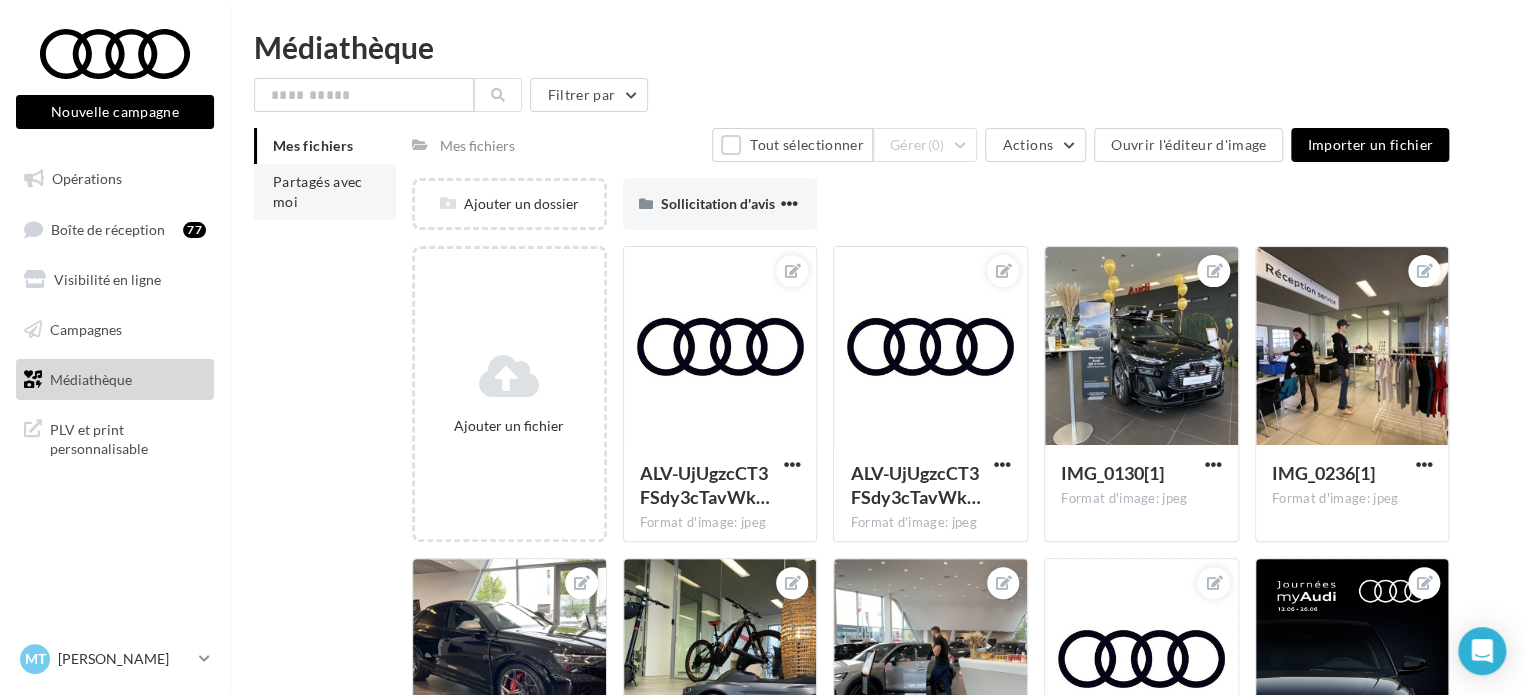 click on "Partagés avec moi" at bounding box center [318, 191] 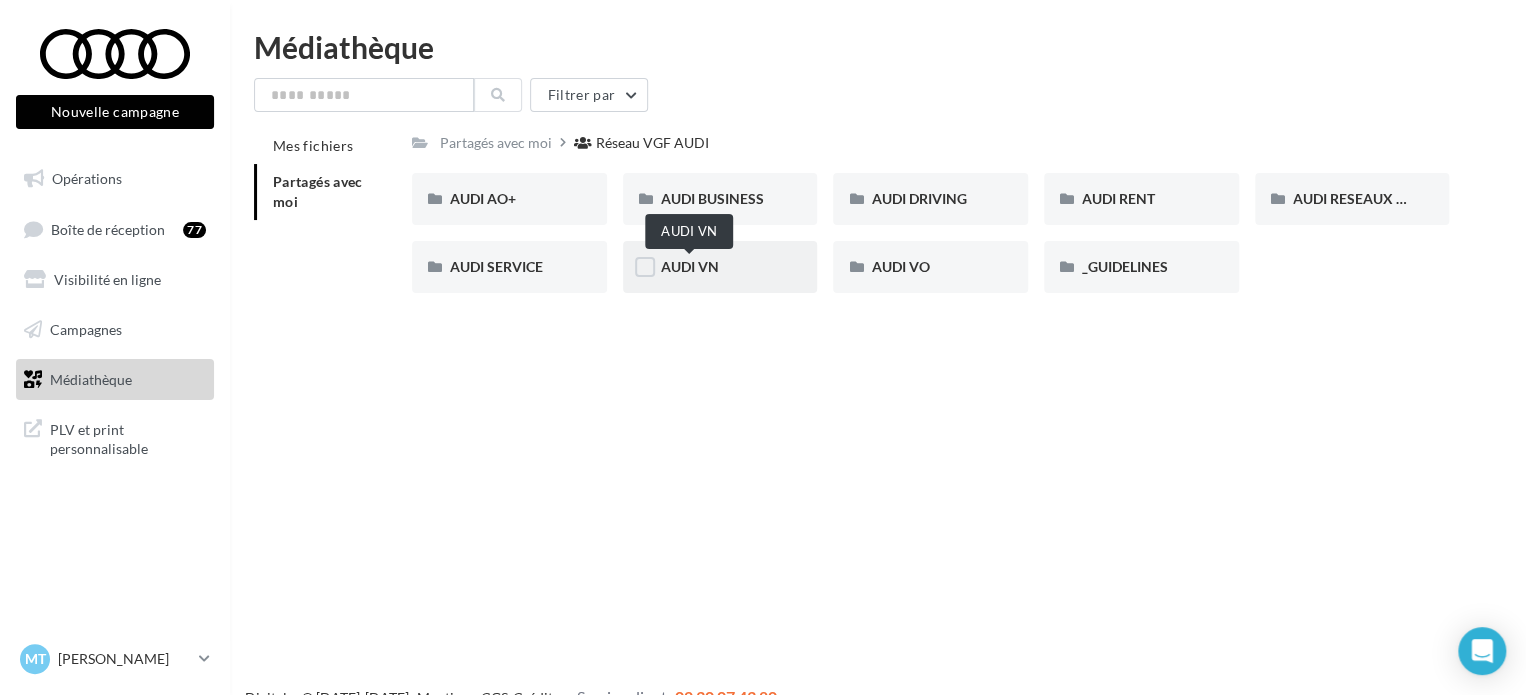 click on "AUDI VN" at bounding box center (690, 266) 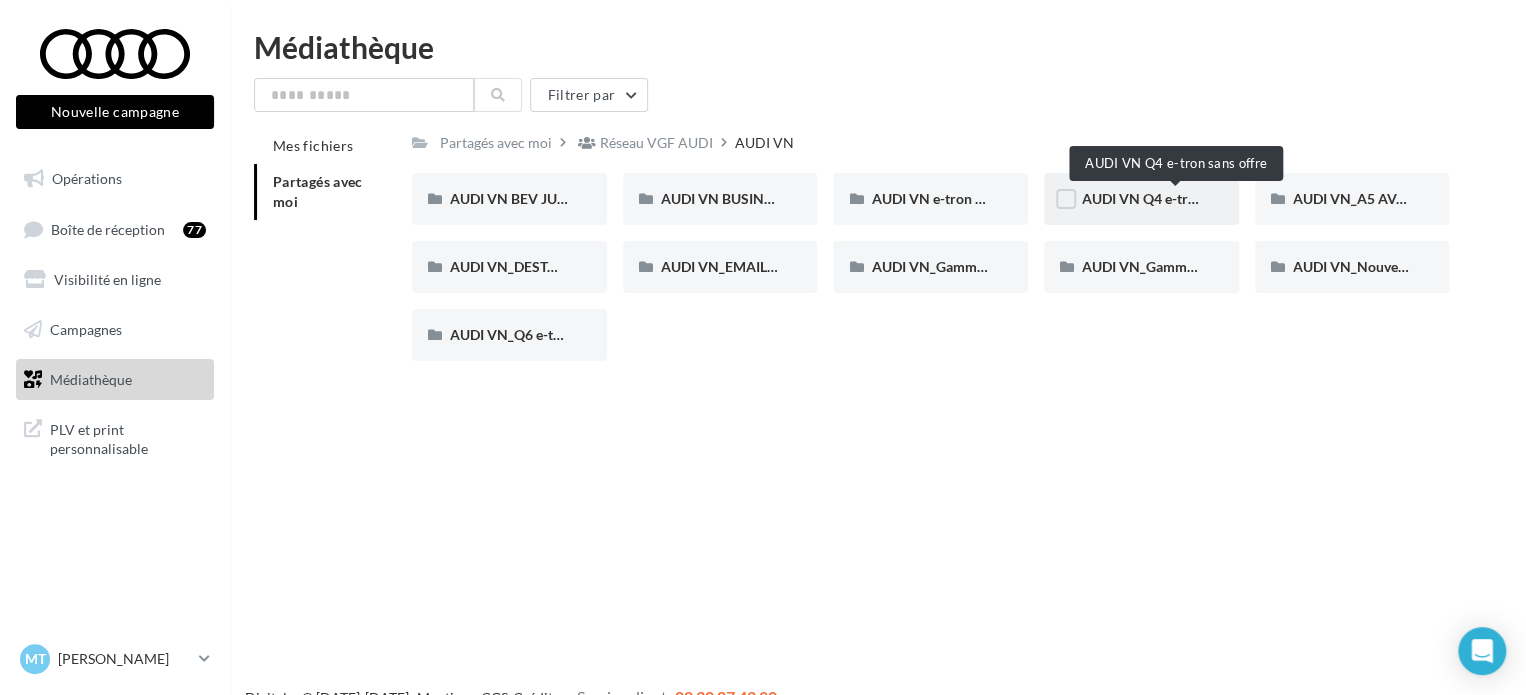 click on "AUDI VN Q4 e-tron sans offre" at bounding box center [1175, 198] 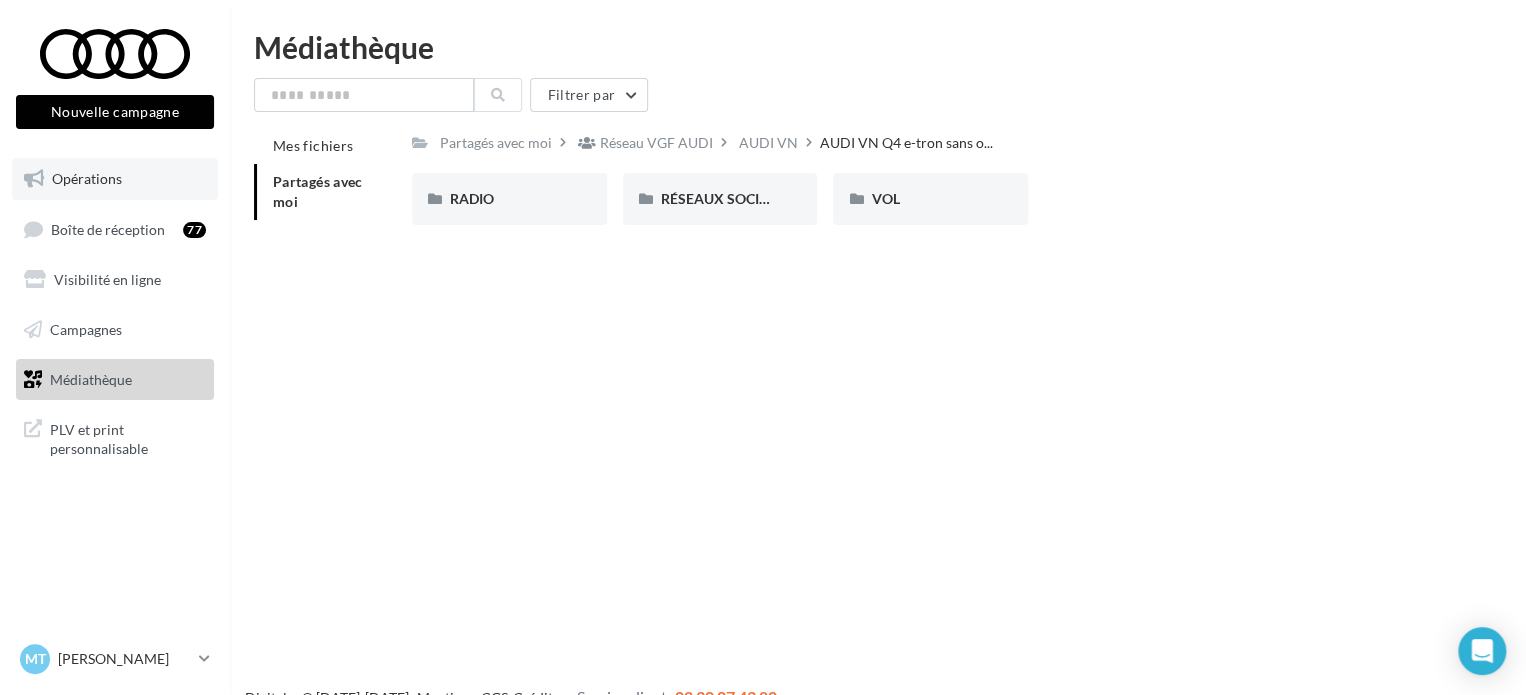 click on "Opérations" at bounding box center [115, 179] 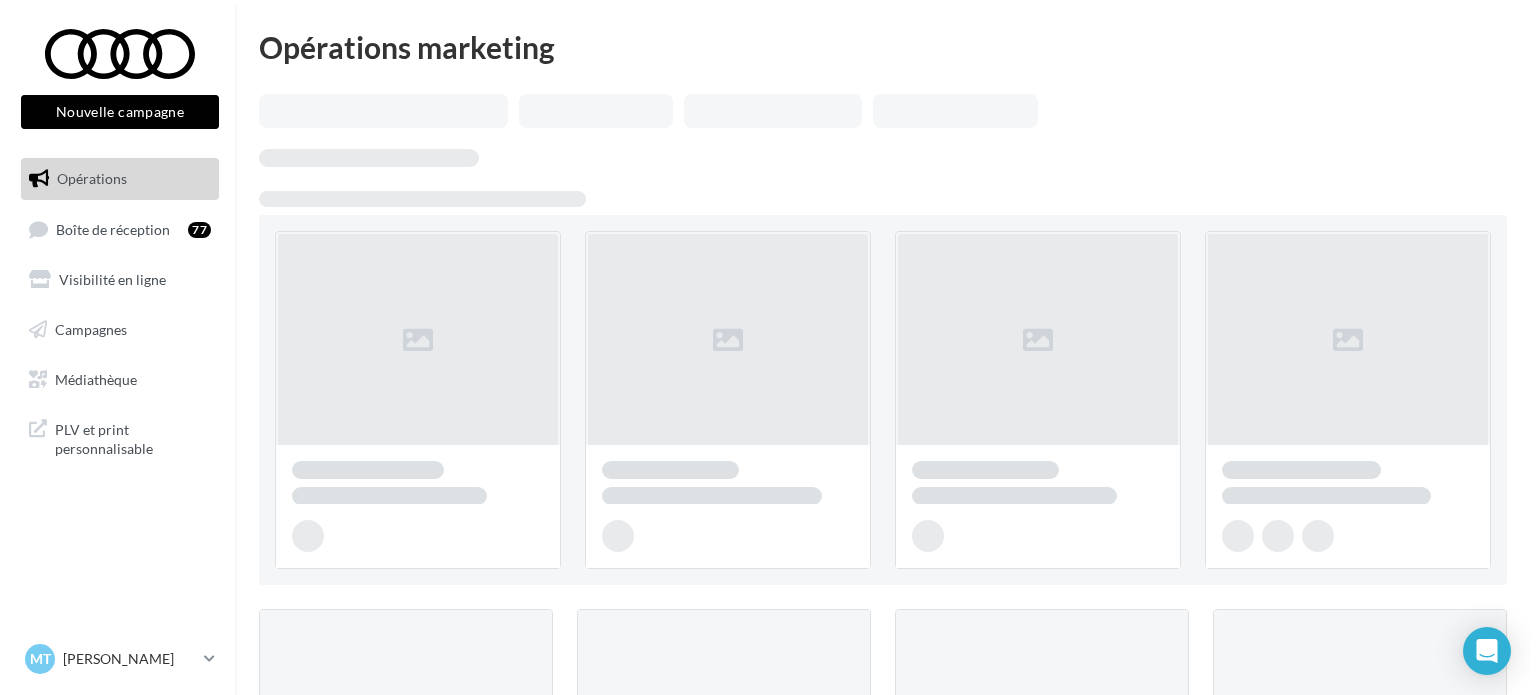 scroll, scrollTop: 0, scrollLeft: 0, axis: both 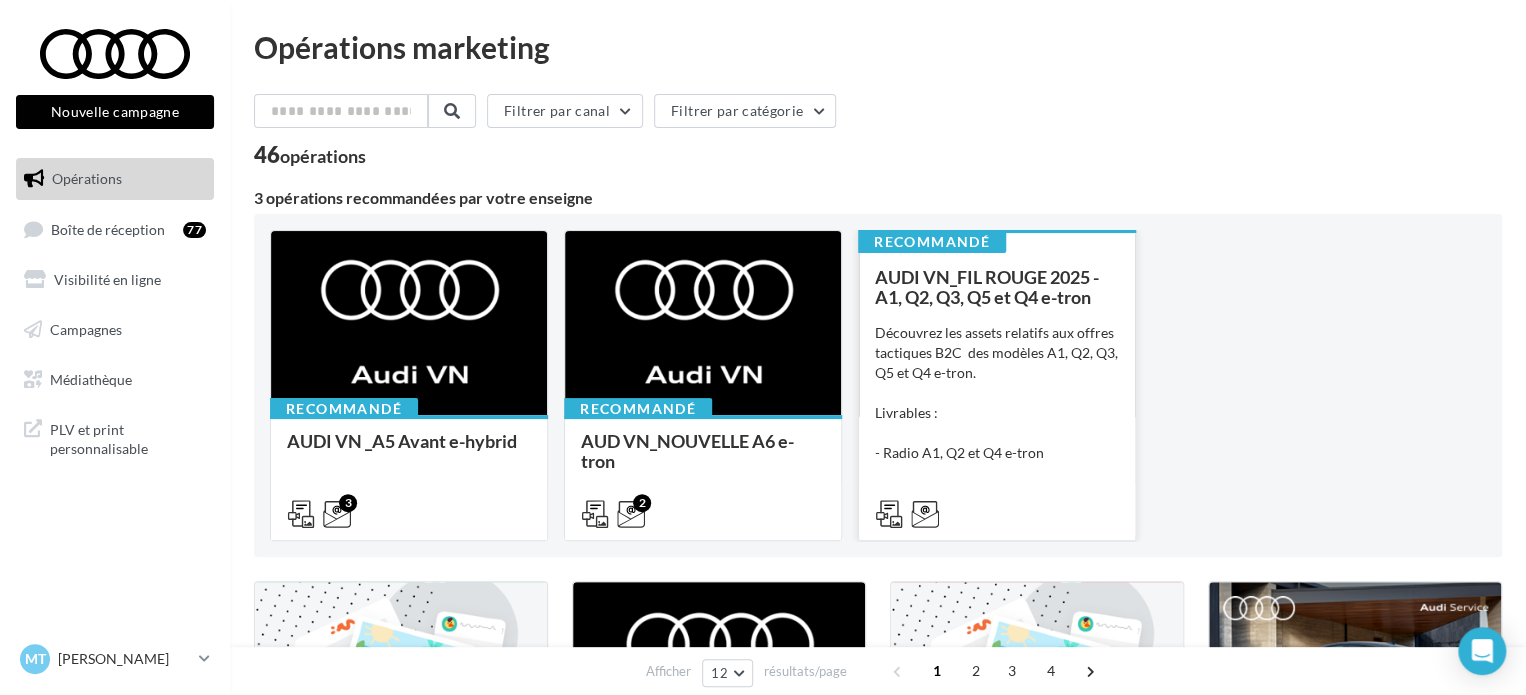 click on "Découvrez les assets relatifs aux offres tactiques B2C  des modèles A1, Q2, Q3, Q5 et Q4 e-tron.
Livrables :
- Radio A1, Q2 et Q4 e-tron
- Réseaux sociaux : A1,Q2, Q3, Q4 e-tro..." at bounding box center (997, 423) 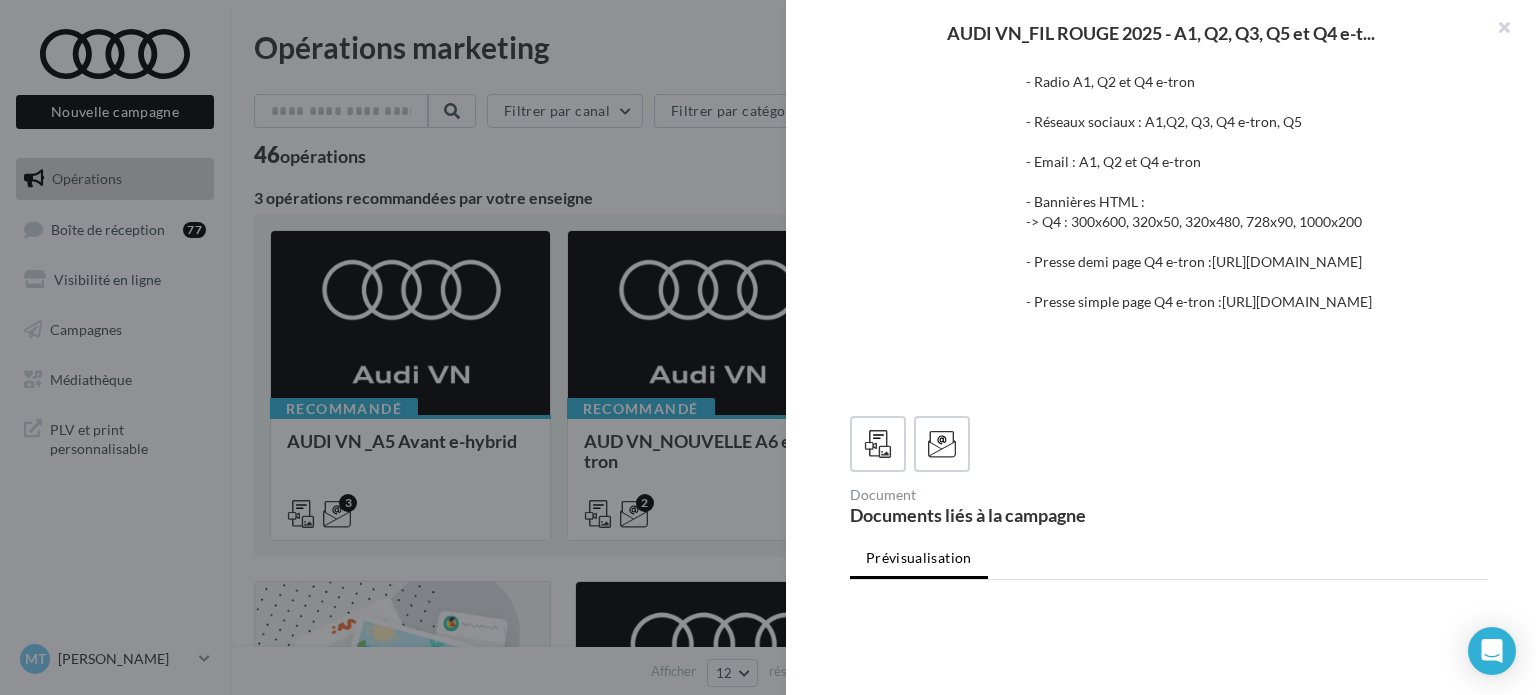 scroll, scrollTop: 300, scrollLeft: 0, axis: vertical 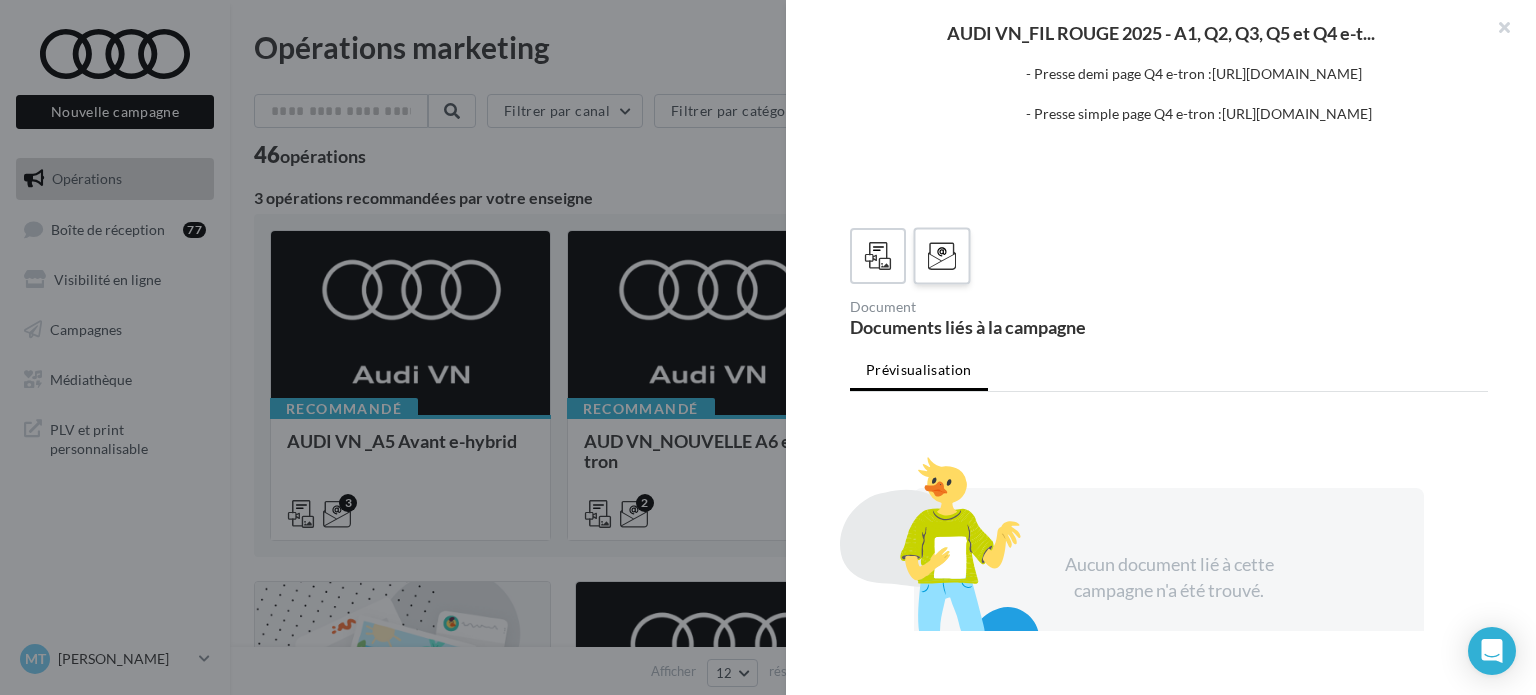 click at bounding box center [942, 256] 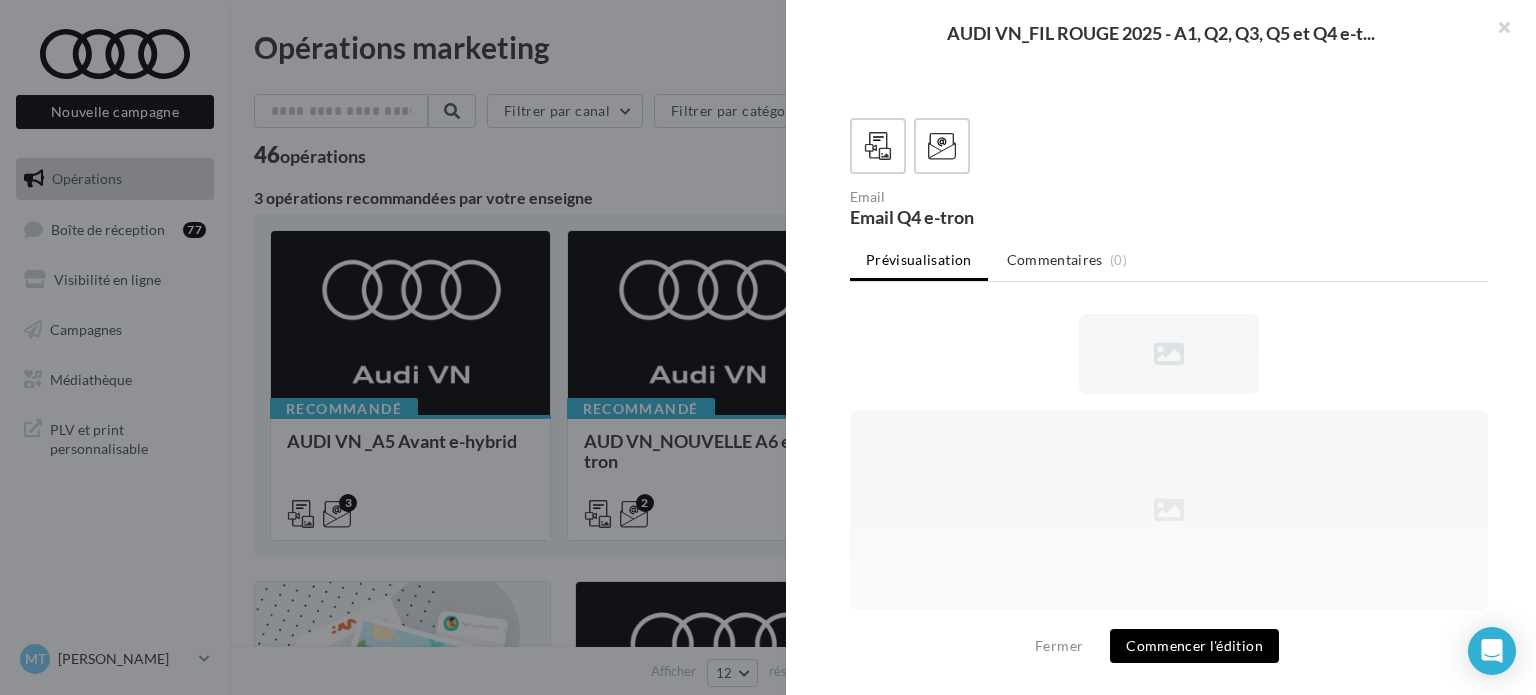 scroll, scrollTop: 600, scrollLeft: 0, axis: vertical 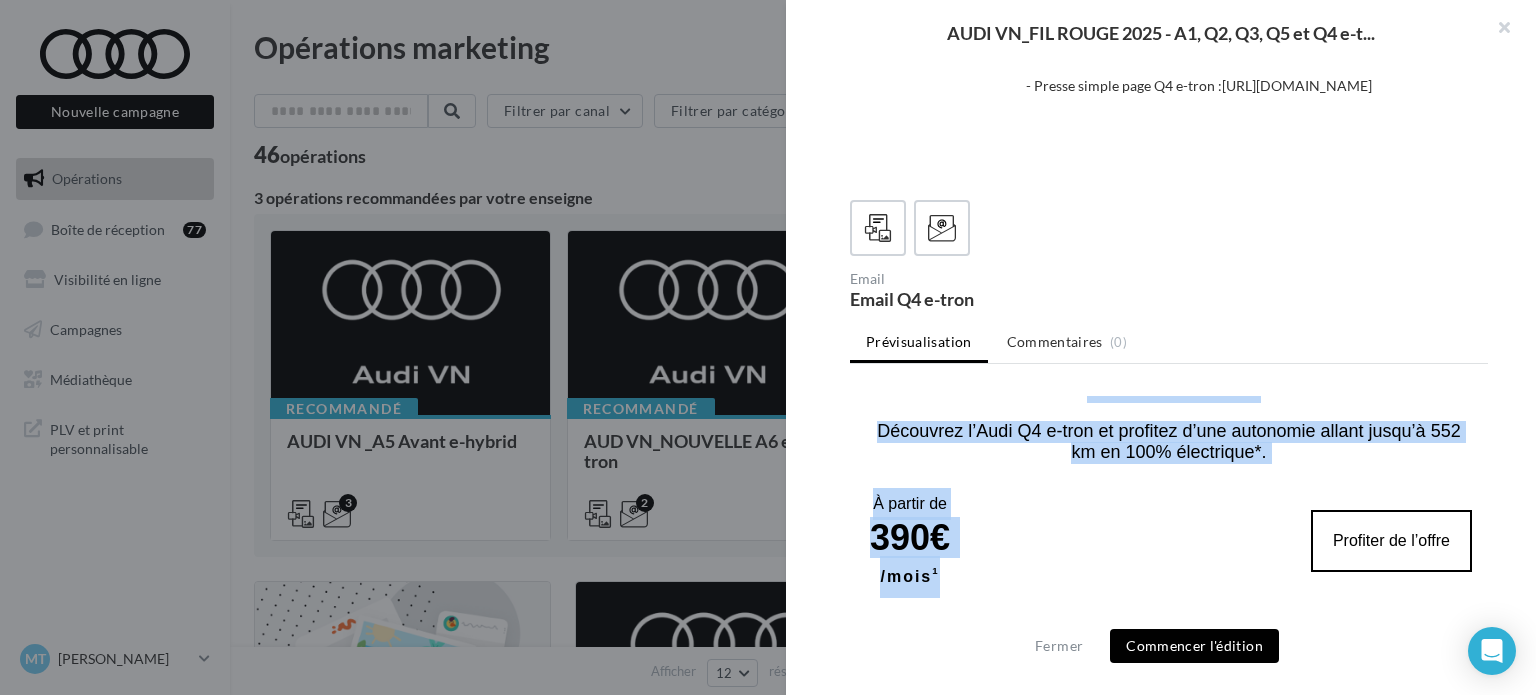 drag, startPoint x: 949, startPoint y: 546, endPoint x: 1699, endPoint y: 831, distance: 802.32477 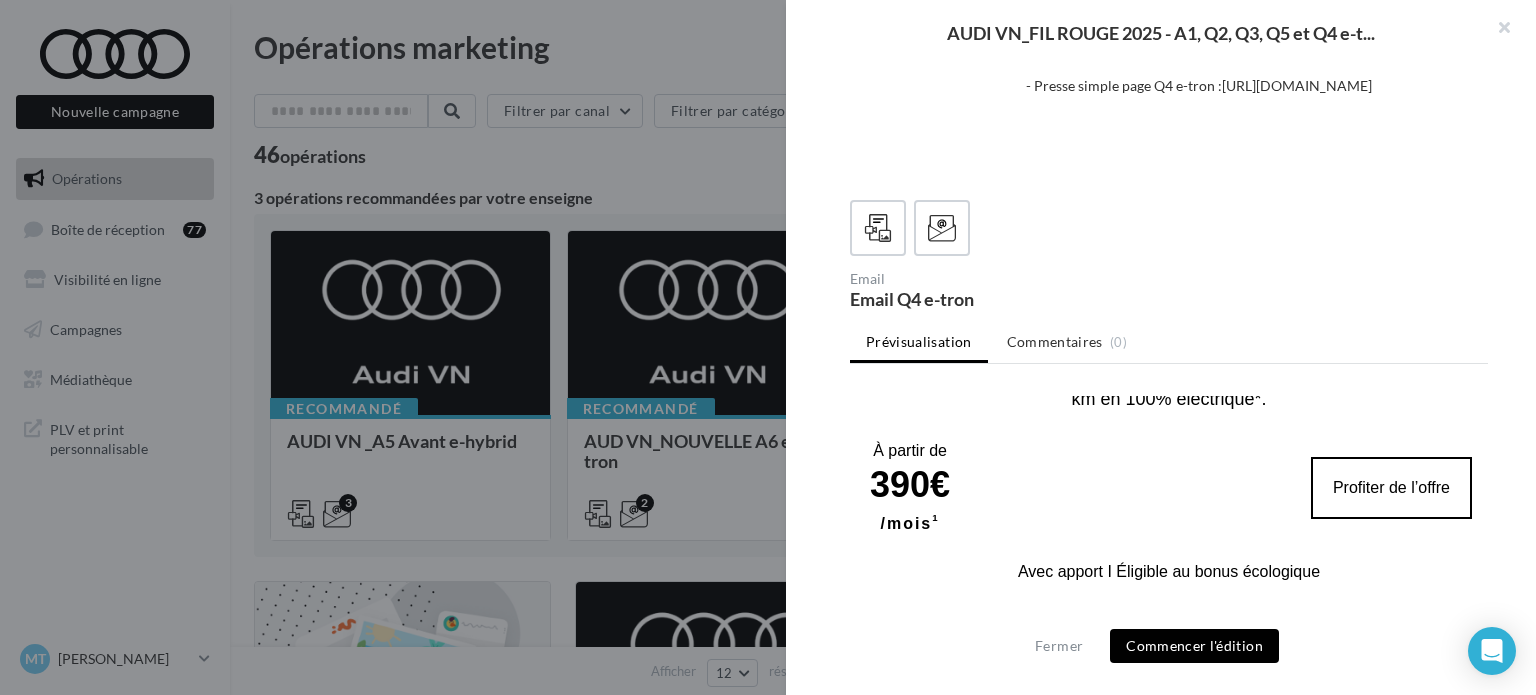 scroll, scrollTop: 1100, scrollLeft: 0, axis: vertical 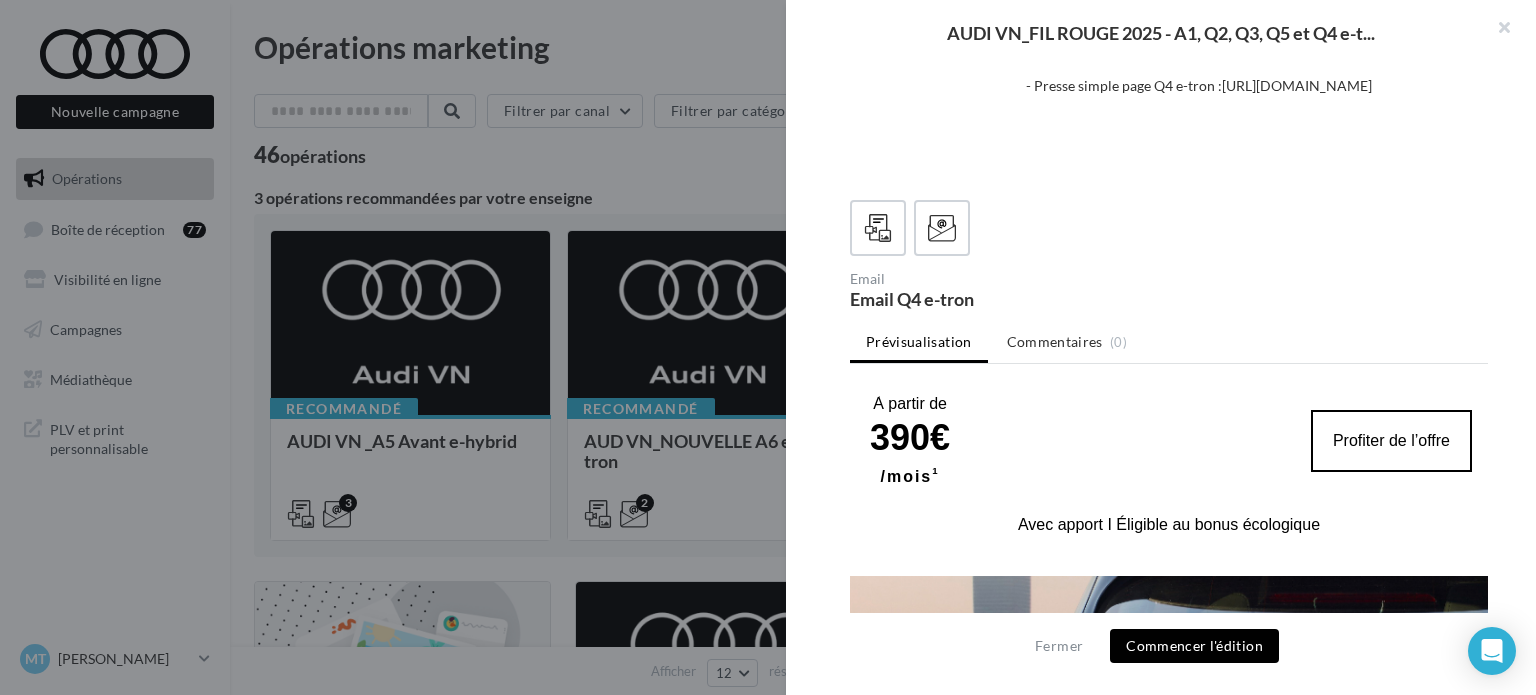 drag, startPoint x: 1337, startPoint y: 495, endPoint x: 982, endPoint y: 497, distance: 355.00565 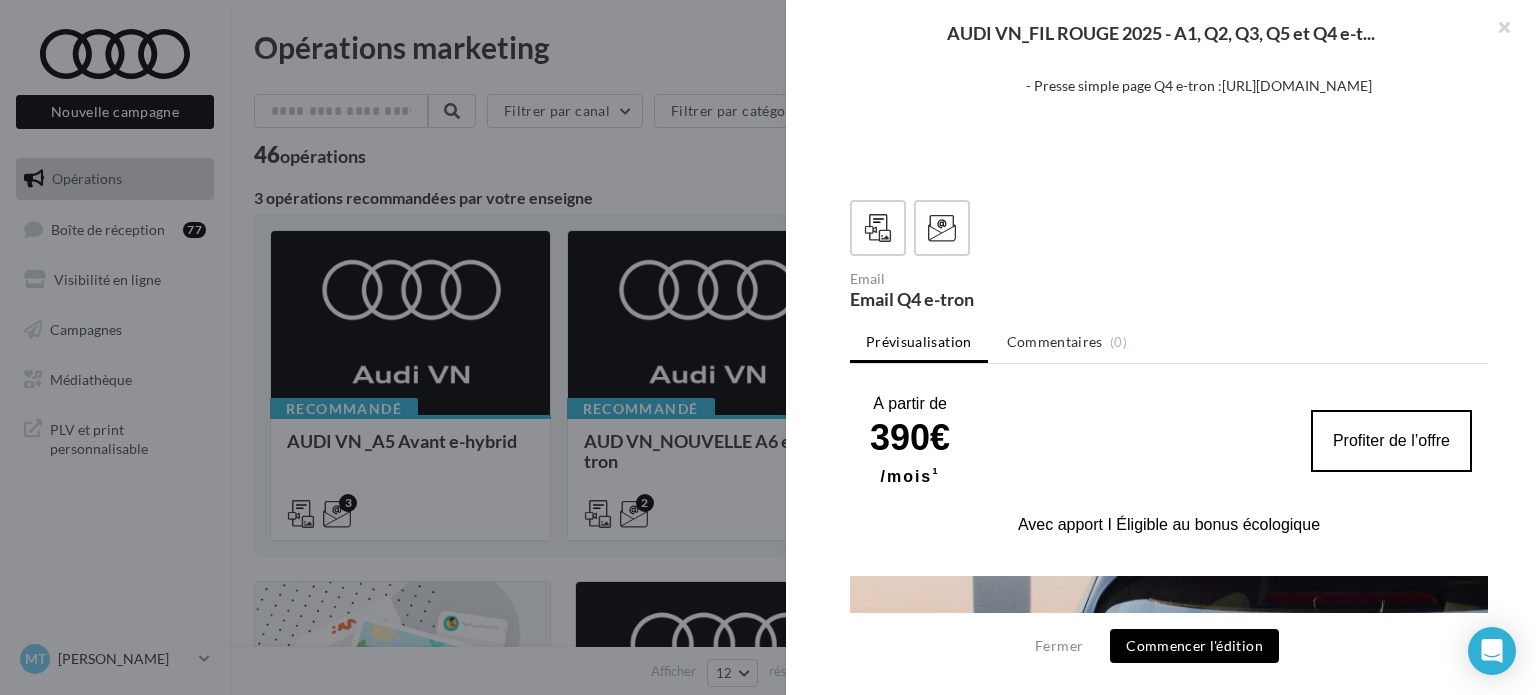 click on "Avec apport I Éligible au bonus écologique" at bounding box center (1169, 537) 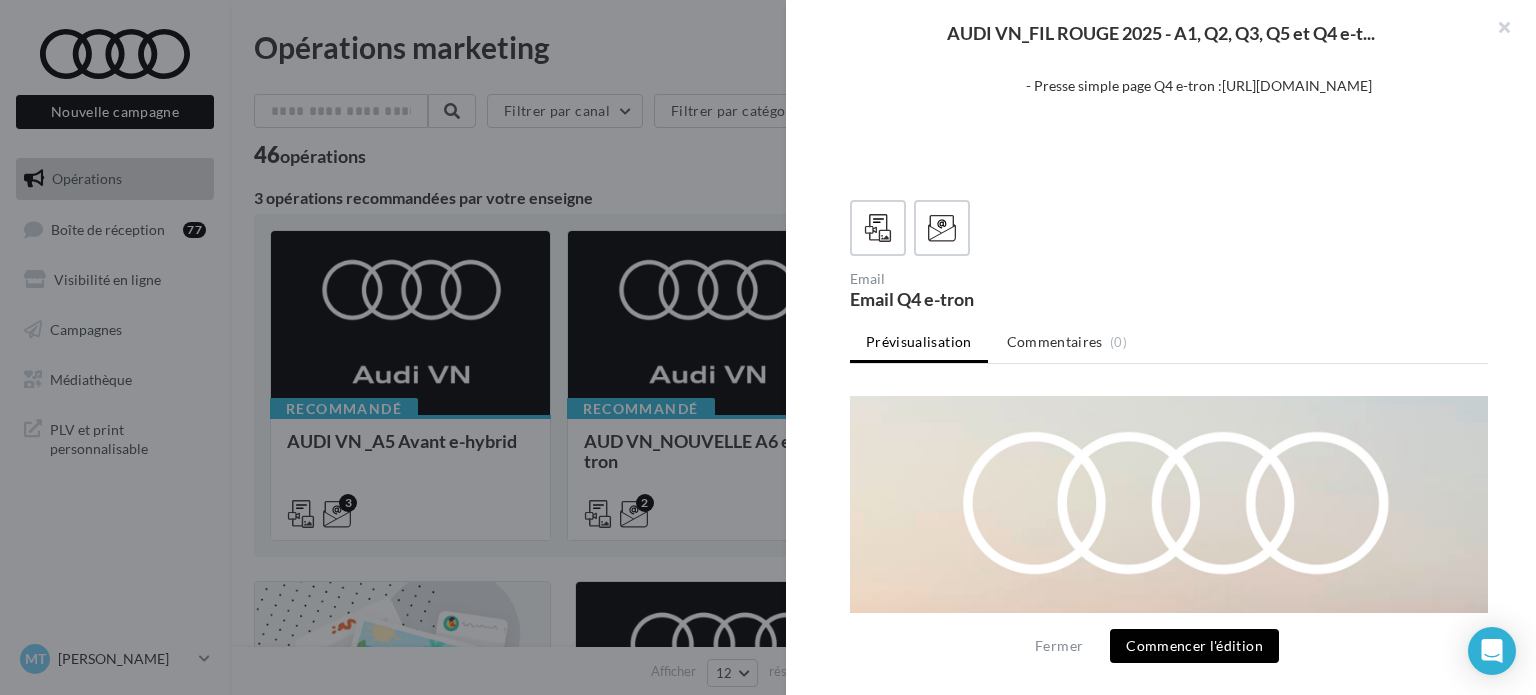 scroll, scrollTop: 2800, scrollLeft: 0, axis: vertical 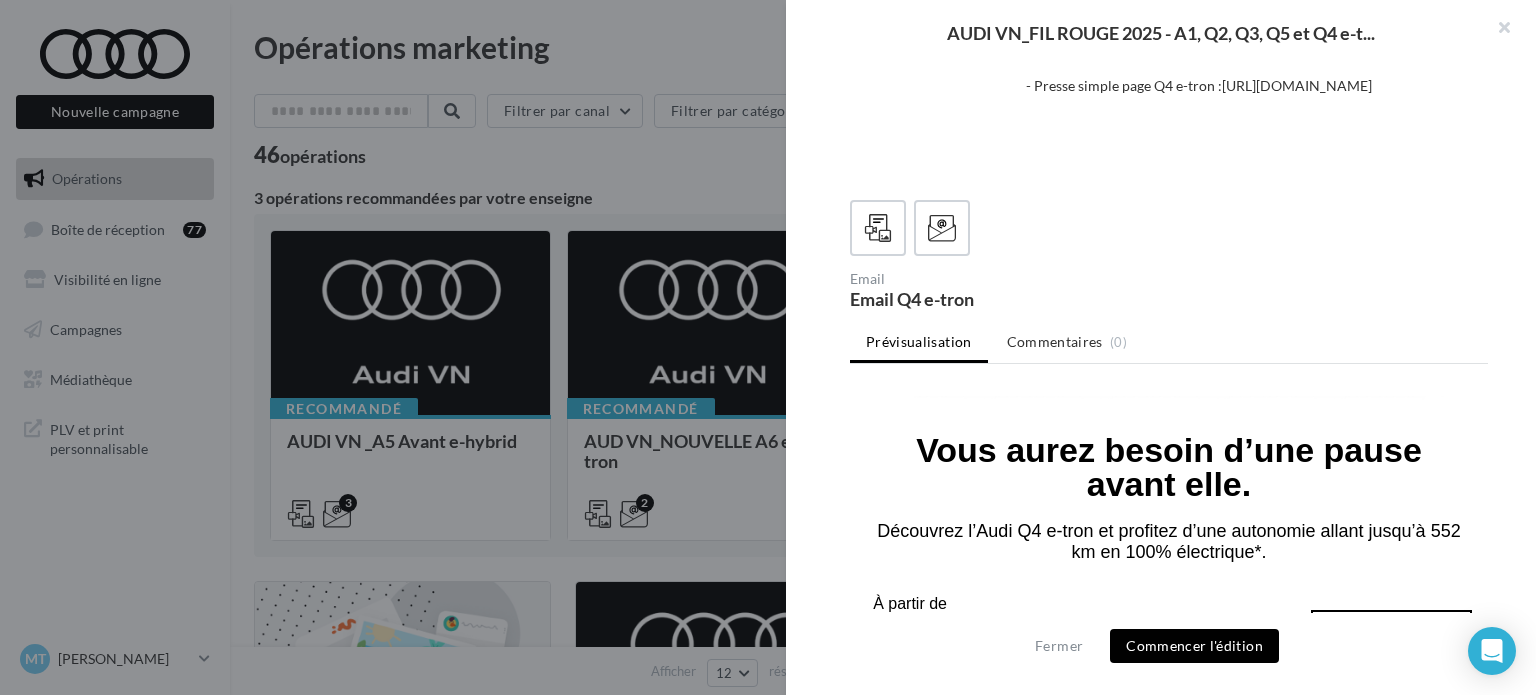 click on "Profiter de l’offre" at bounding box center (1391, 641) 